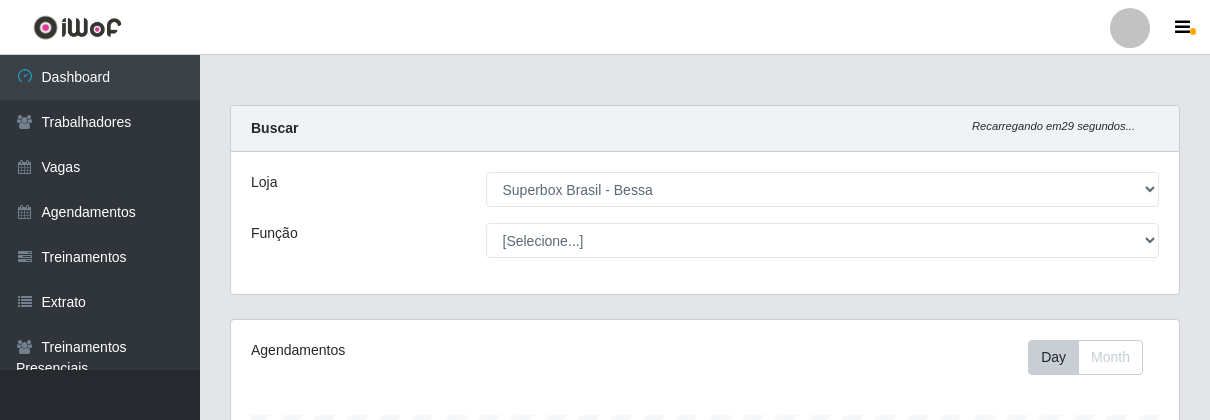 select on "206" 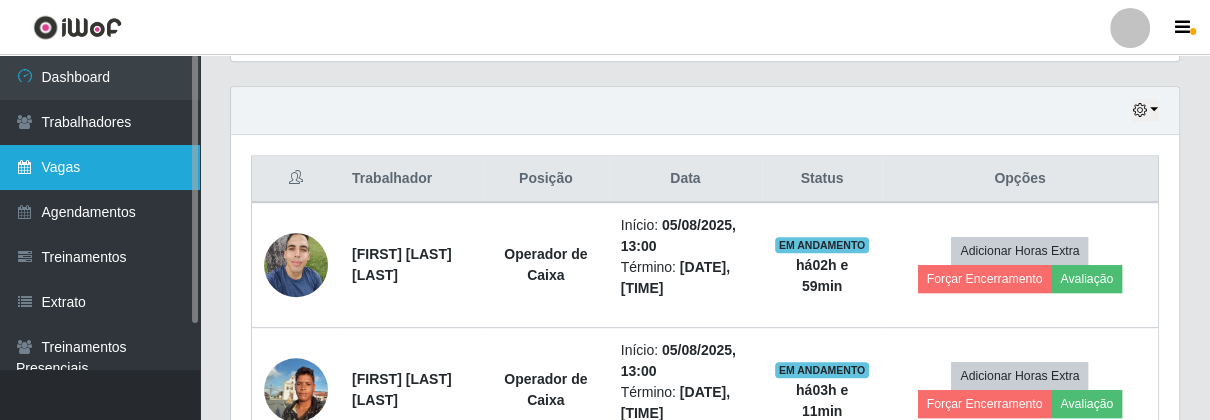 scroll, scrollTop: 674, scrollLeft: 0, axis: vertical 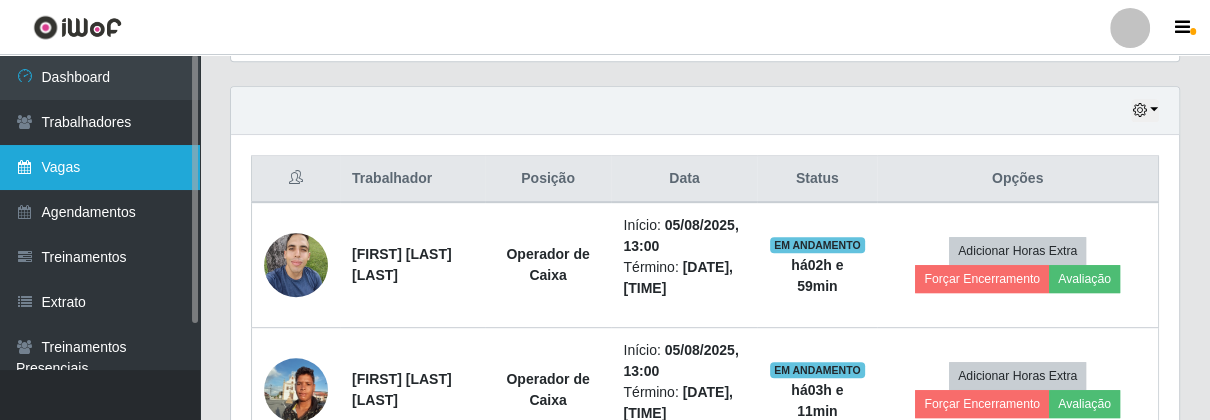 click on "Vagas" at bounding box center (100, 167) 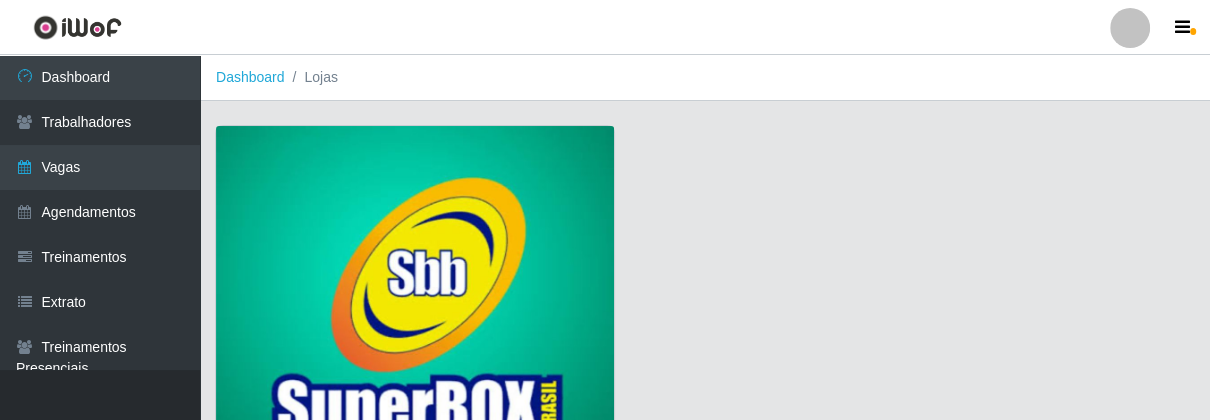 scroll, scrollTop: 207, scrollLeft: 0, axis: vertical 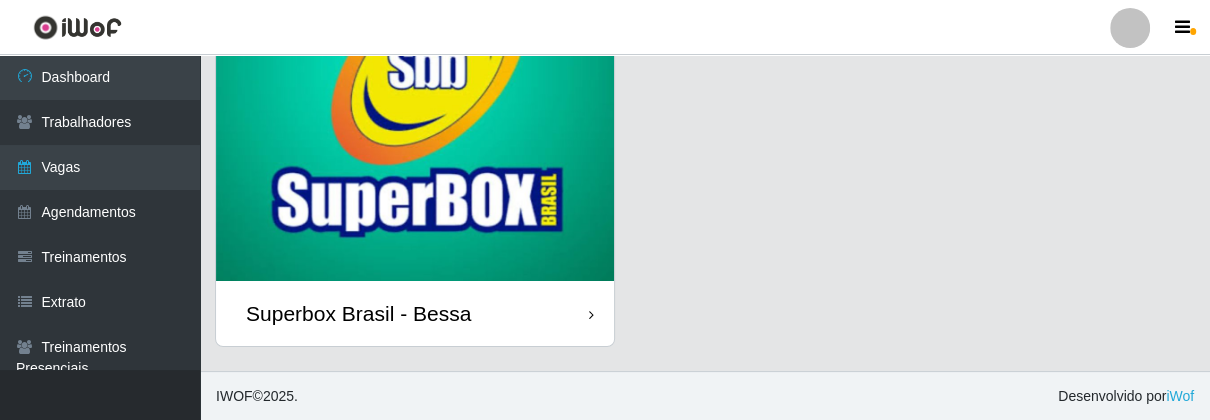 click on "Superbox Brasil - Bessa" at bounding box center [415, 313] 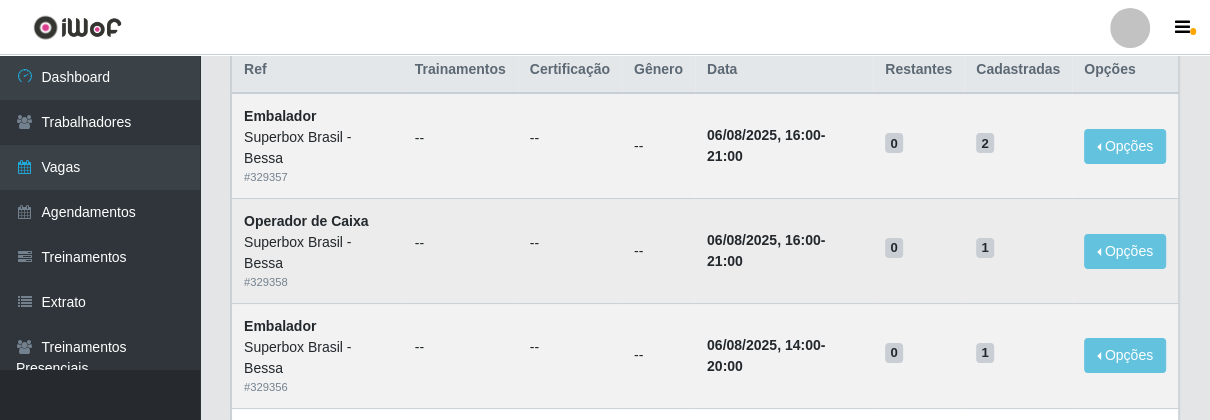 scroll, scrollTop: 0, scrollLeft: 0, axis: both 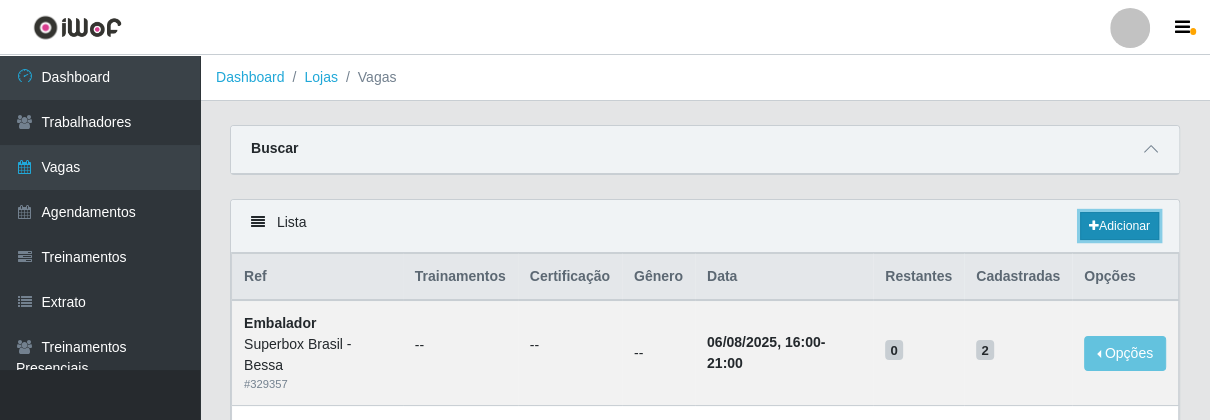 click at bounding box center (1094, 226) 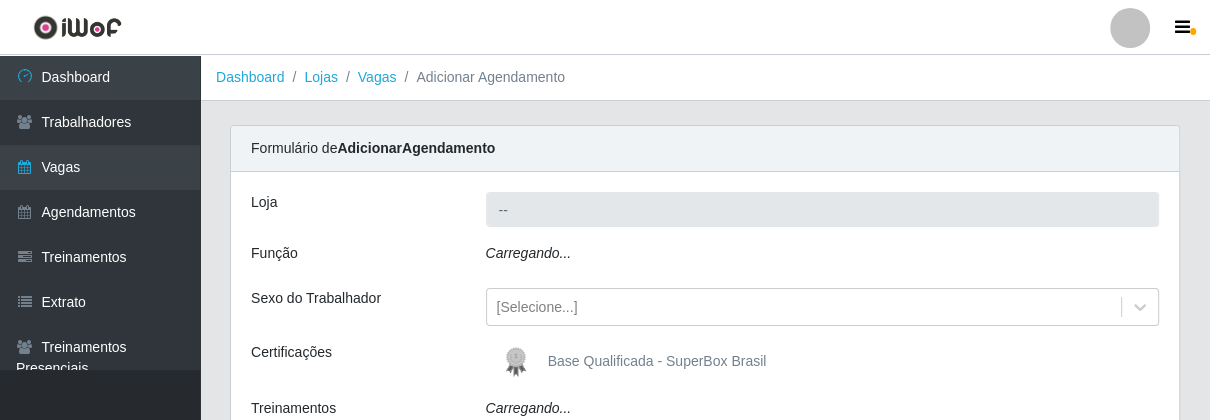 type on "Superbox Brasil - Bessa" 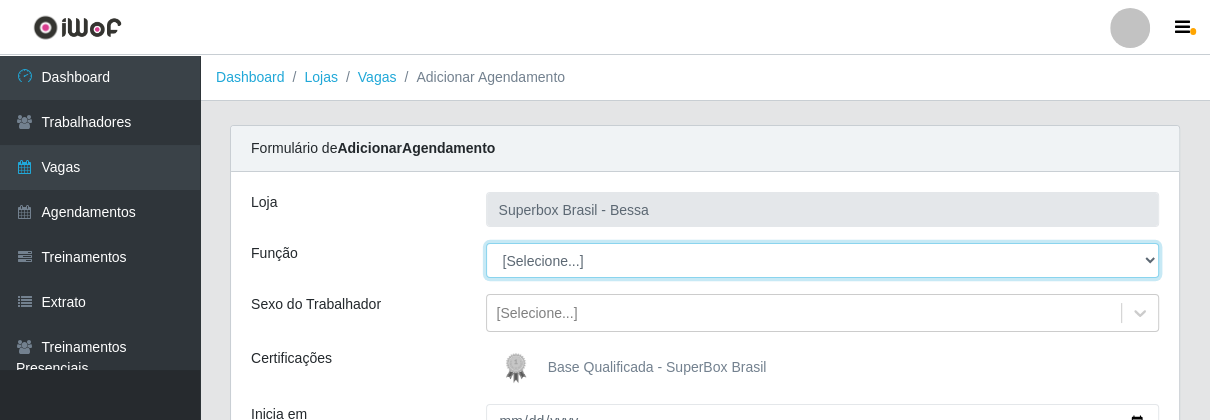 click on "[Selecione...] ASG ASG + ASG ++ Embalador Embalador + Embalador ++ Operador de Caixa Operador de Caixa + Operador de Caixa ++ Repositor  Repositor + Repositor ++" at bounding box center (823, 260) 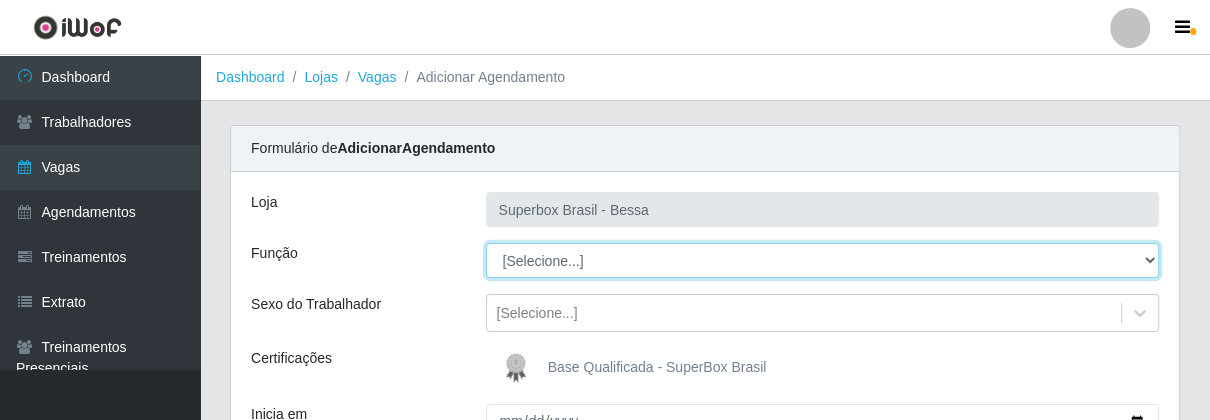 select on "22" 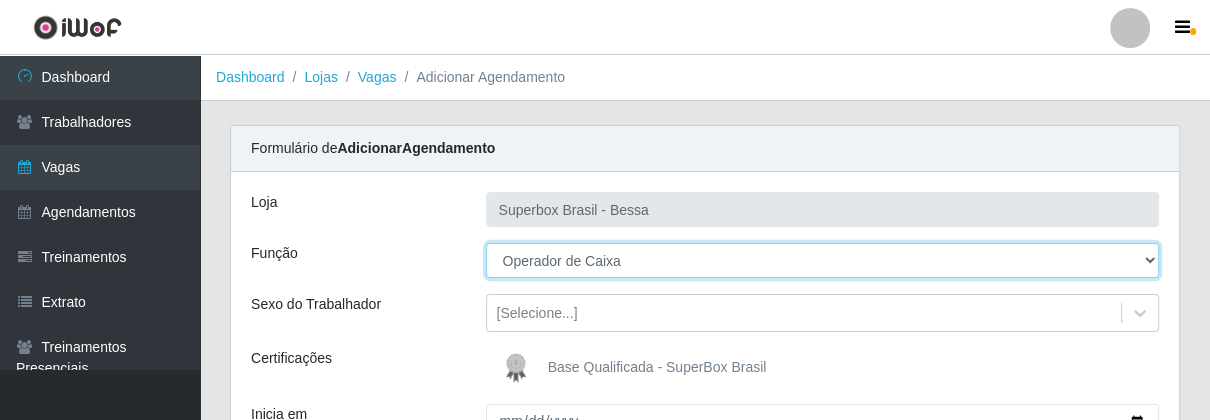 click on "[Selecione...] ASG ASG + ASG ++ Embalador Embalador + Embalador ++ Operador de Caixa Operador de Caixa + Operador de Caixa ++ Repositor  Repositor + Repositor ++" at bounding box center (823, 260) 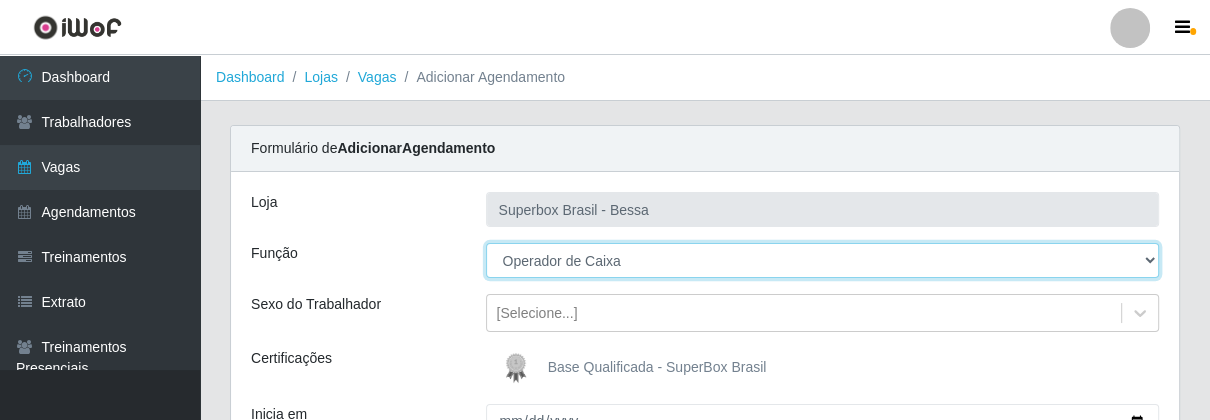 scroll, scrollTop: 314, scrollLeft: 0, axis: vertical 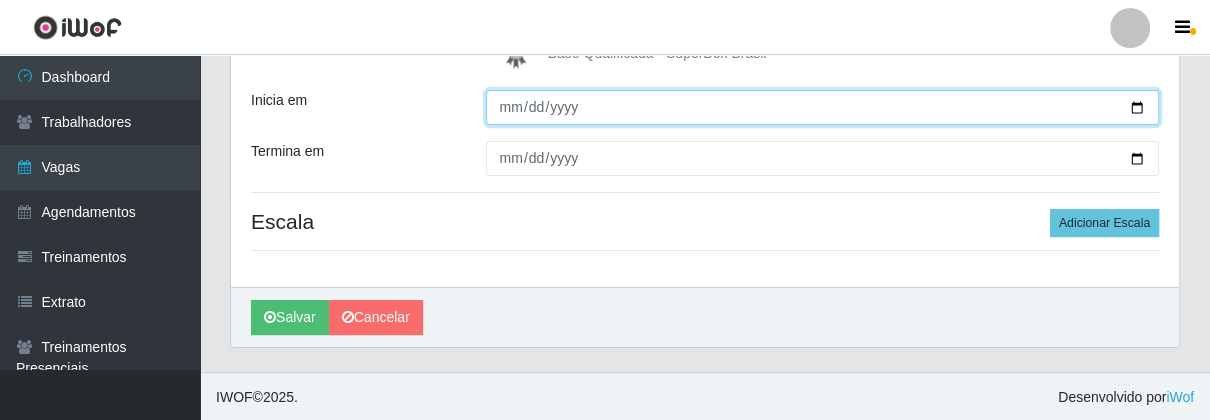 click on "Inicia em" at bounding box center (823, 107) 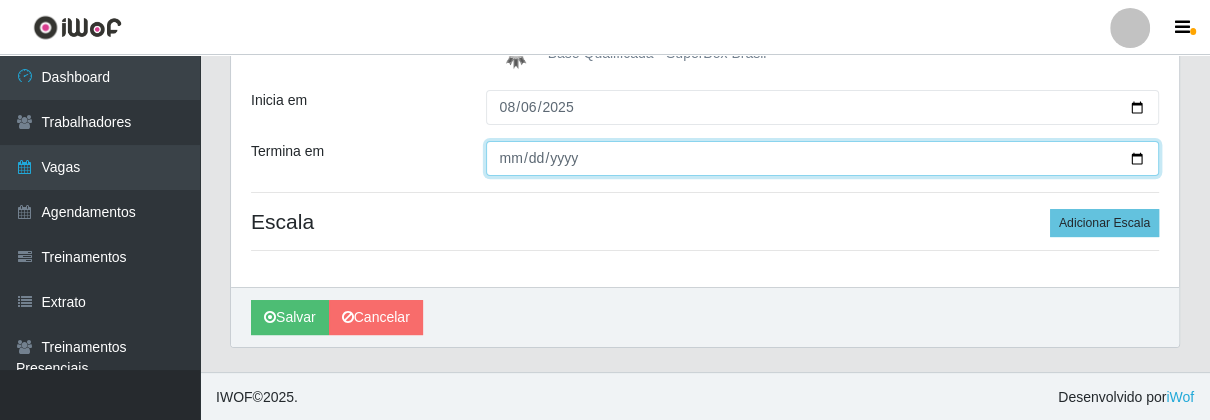 type on "2025-08-06" 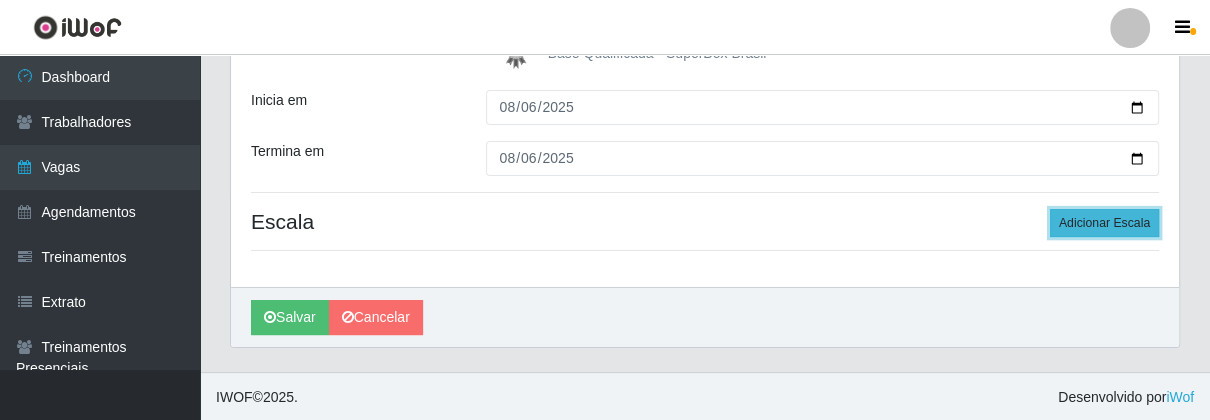 click on "Adicionar Escala" at bounding box center (1104, 223) 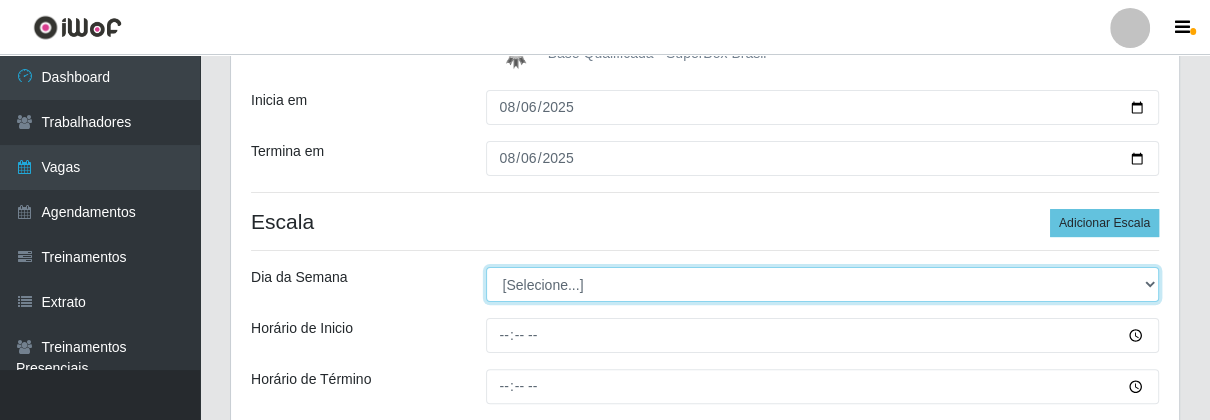 click on "[Selecione...] Segunda Terça Quarta Quinta Sexta Sábado Domingo" at bounding box center (823, 284) 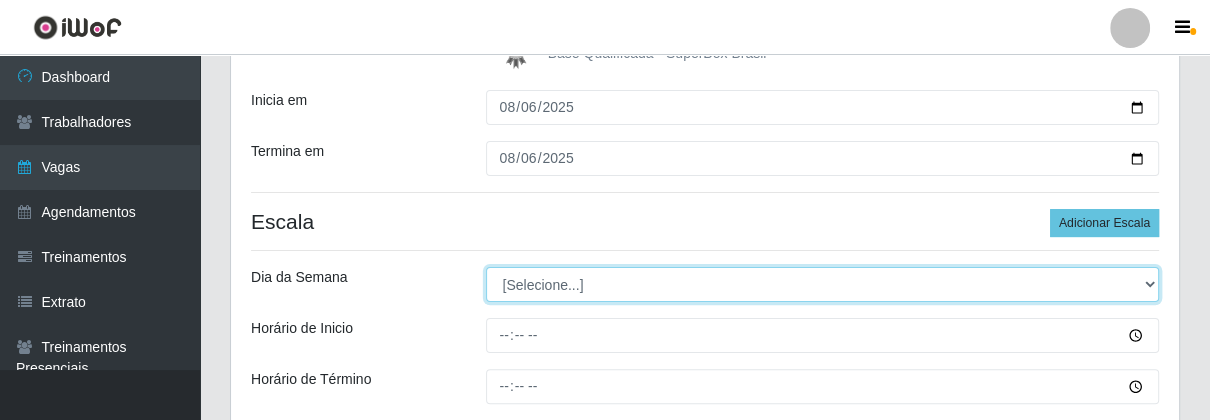 select on "3" 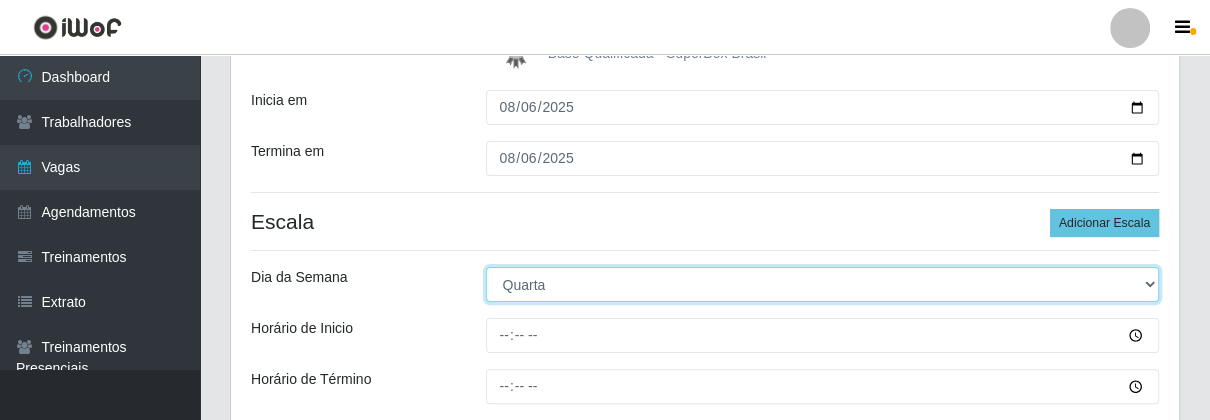 click on "[Selecione...] Segunda Terça Quarta Quinta Sexta Sábado Domingo" at bounding box center [823, 284] 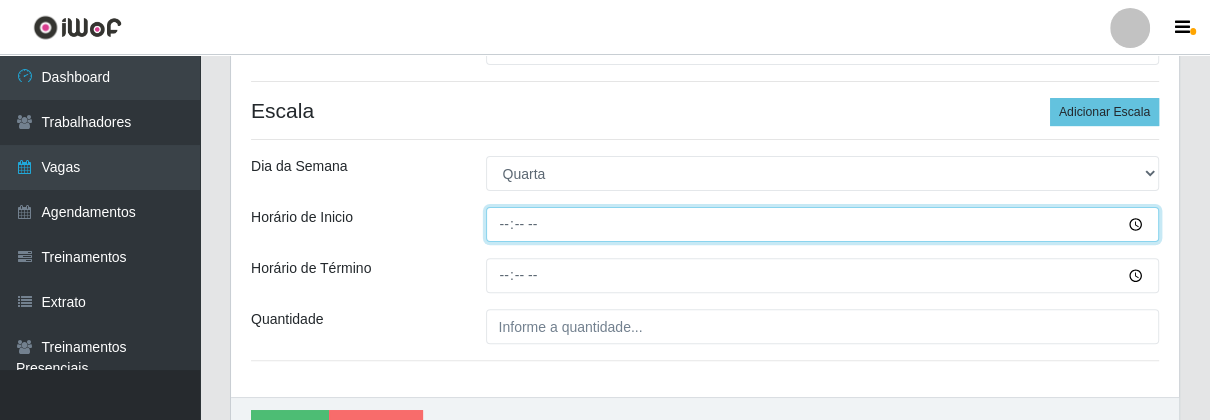 click on "Horário de Inicio" at bounding box center (823, 224) 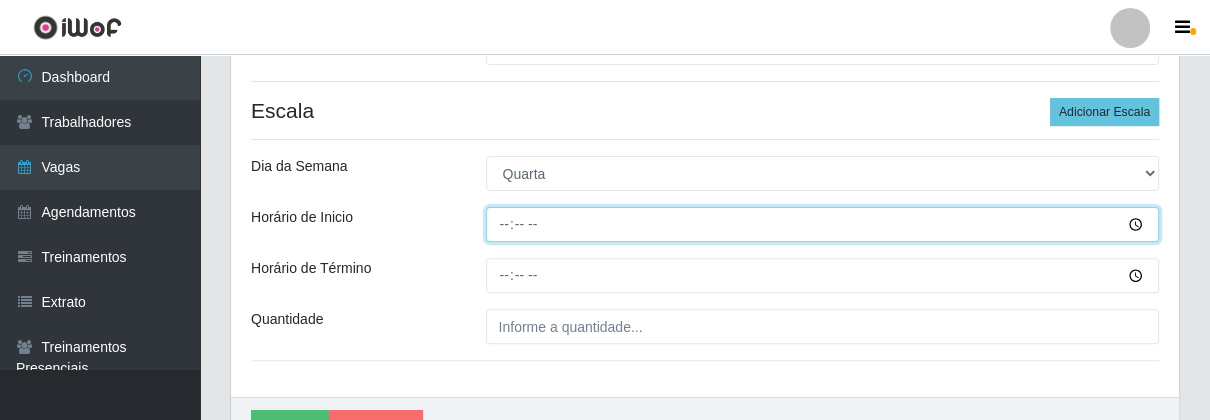 type on "07:00" 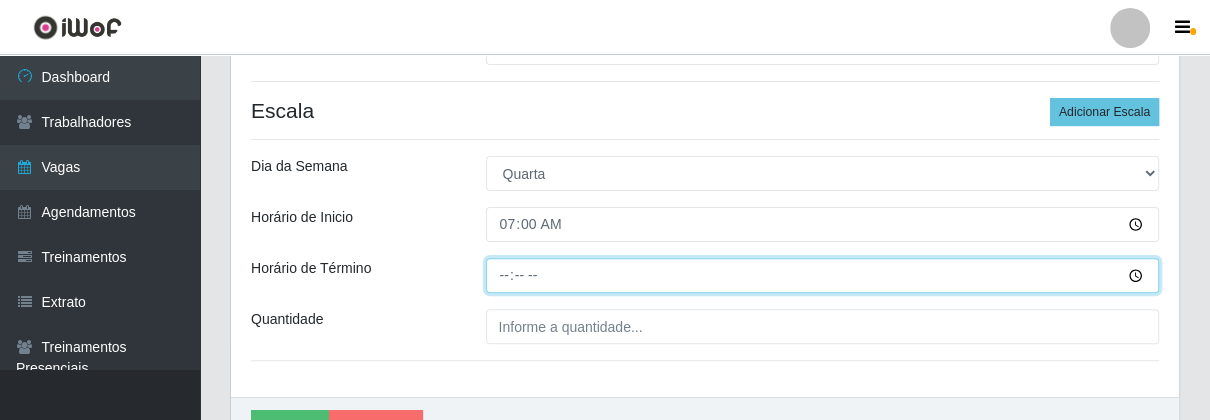 type on "13:00" 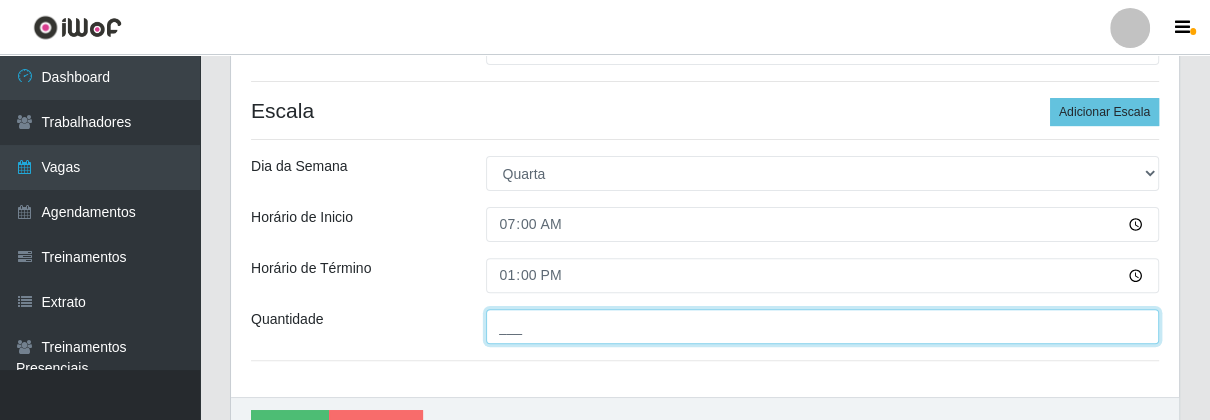 click on "___" at bounding box center (823, 326) 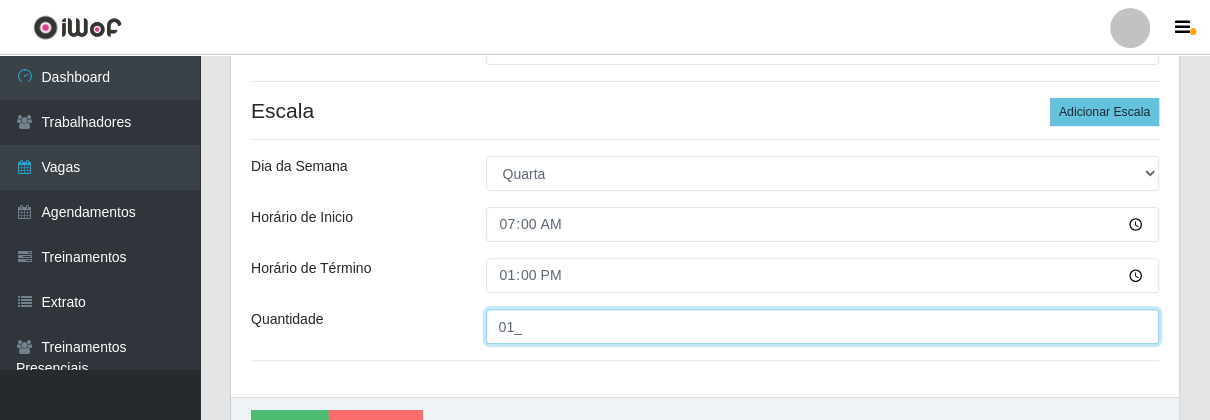 scroll, scrollTop: 536, scrollLeft: 0, axis: vertical 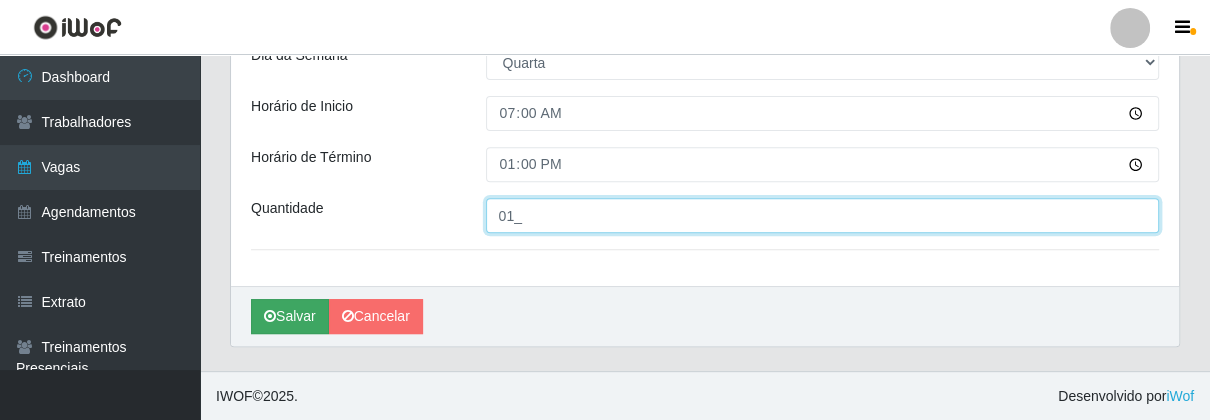 type on "01_" 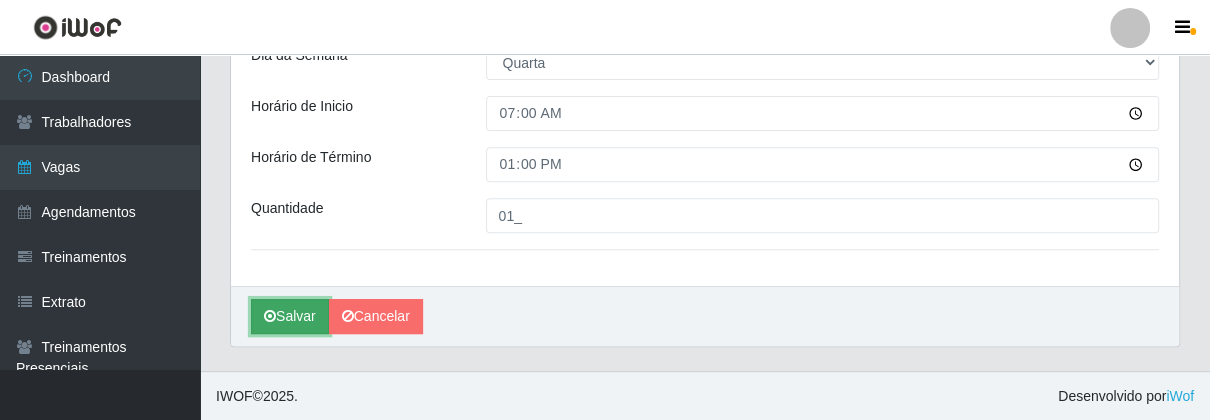 click on "Salvar" at bounding box center (290, 316) 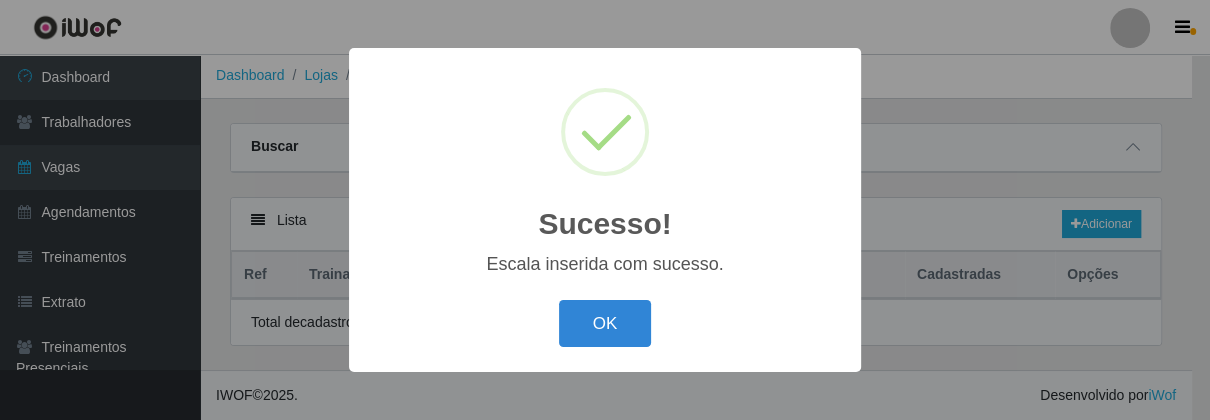scroll, scrollTop: 0, scrollLeft: 0, axis: both 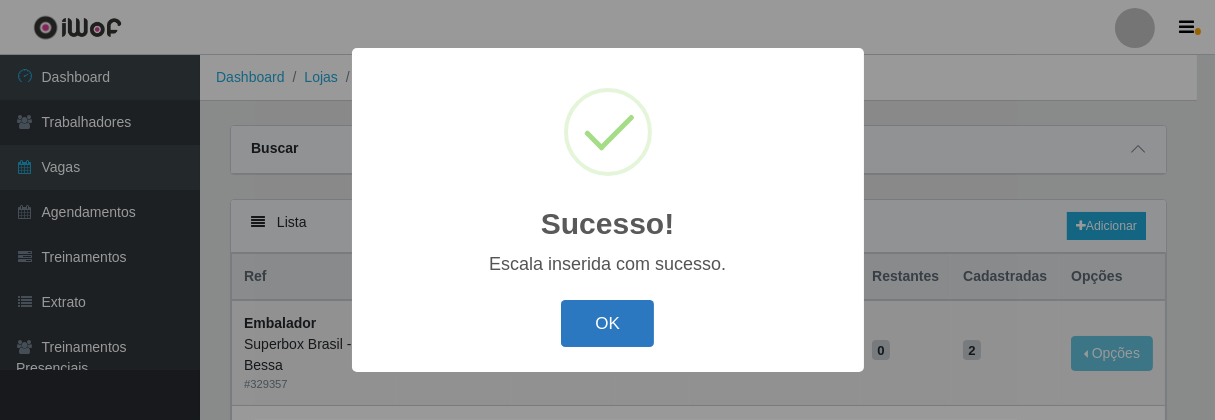 click on "OK" at bounding box center (607, 323) 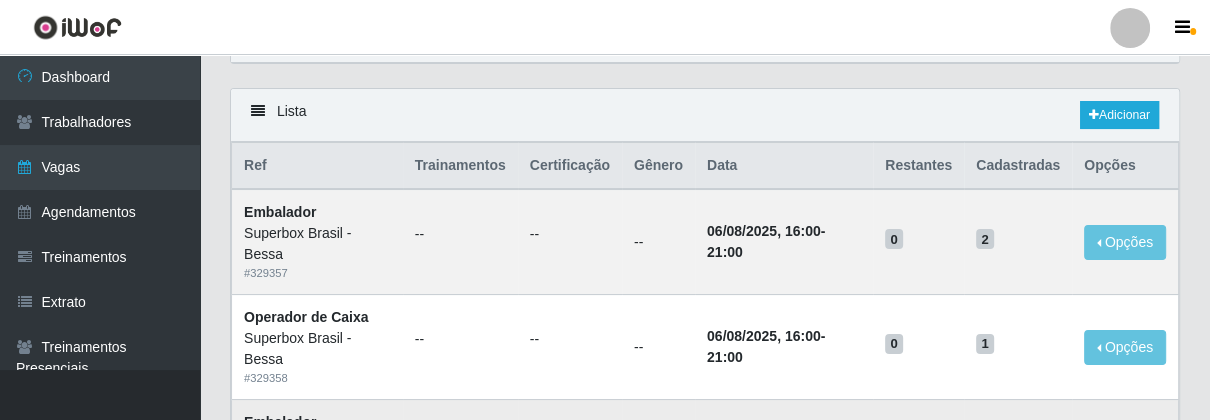 scroll, scrollTop: 333, scrollLeft: 0, axis: vertical 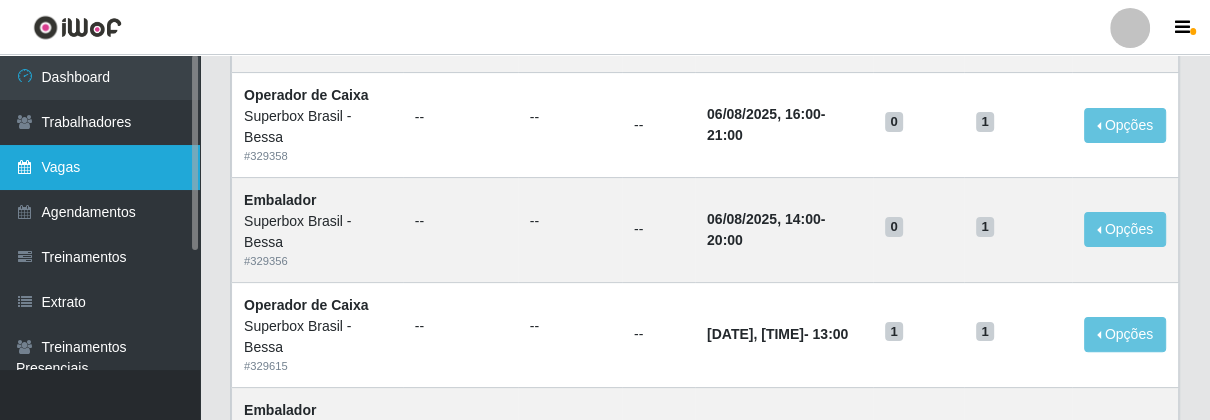 click on "Vagas" at bounding box center [100, 167] 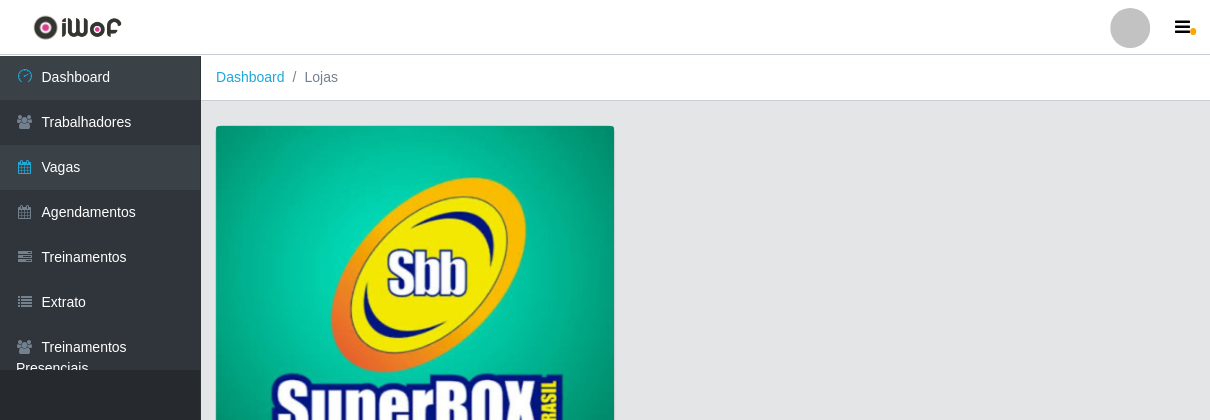 scroll, scrollTop: 207, scrollLeft: 0, axis: vertical 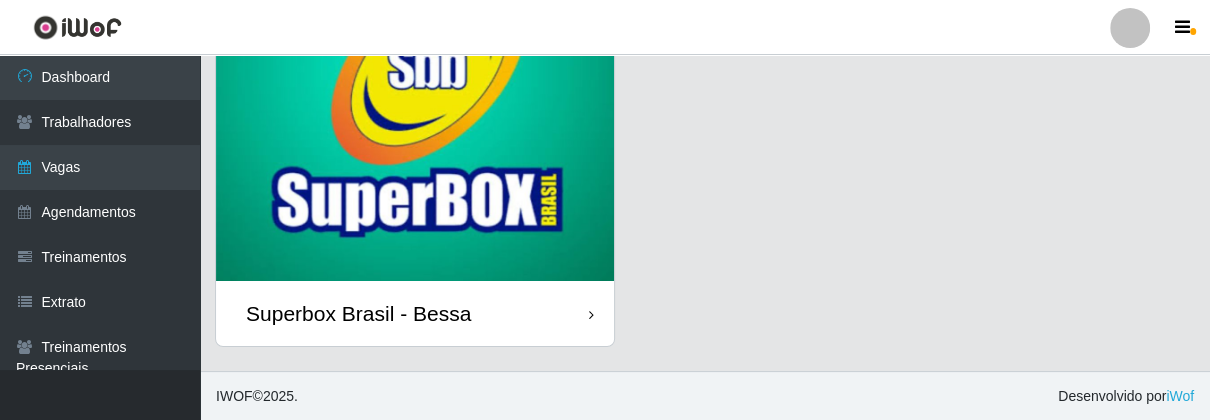 click on "Superbox Brasil - Bessa" at bounding box center (415, 313) 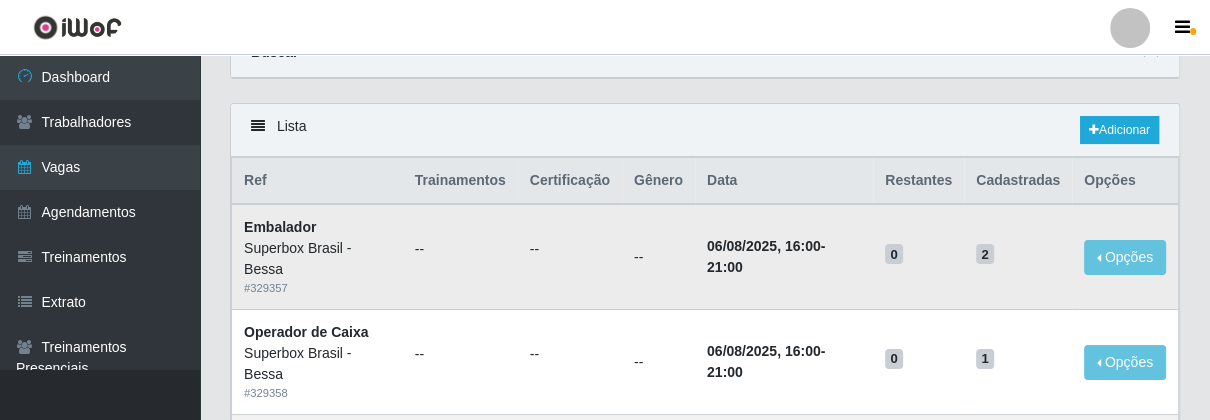 scroll, scrollTop: 0, scrollLeft: 0, axis: both 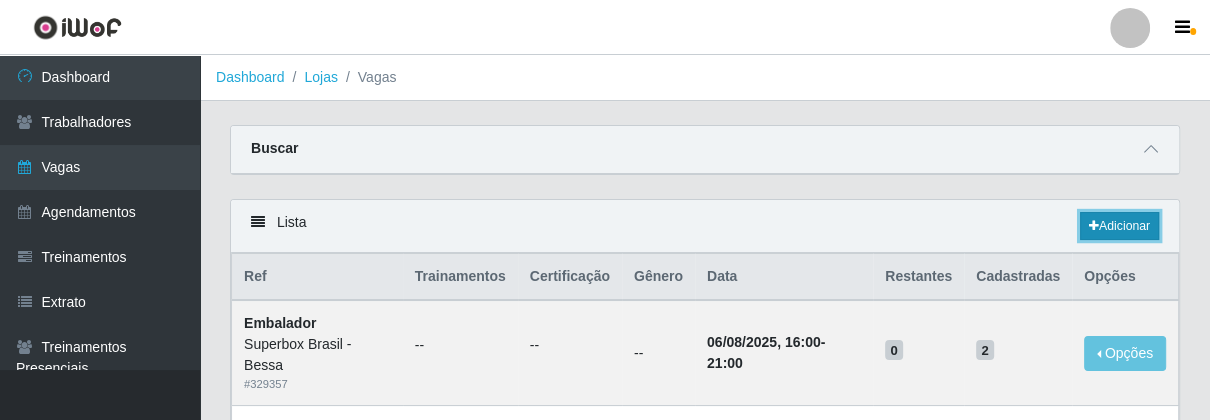 click on "Adicionar" at bounding box center [1119, 226] 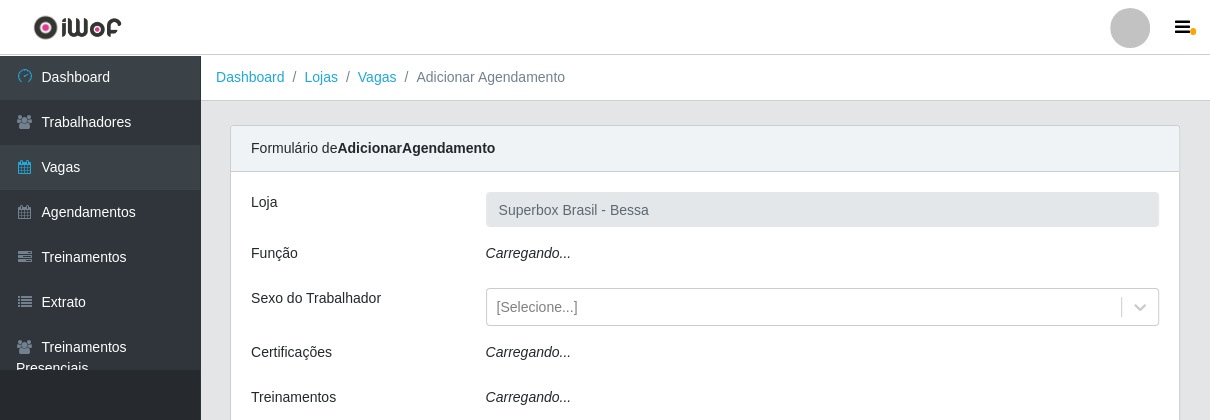 type on "Superbox Brasil - Bessa" 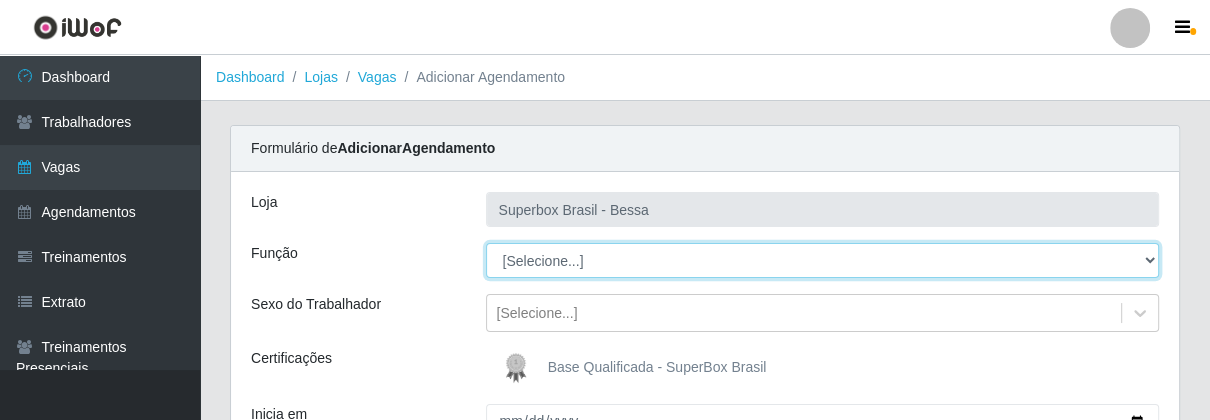 click on "[Selecione...] ASG ASG + ASG ++ Embalador Embalador + Embalador ++ Operador de Caixa Operador de Caixa + Operador de Caixa ++ Repositor  Repositor + Repositor ++" at bounding box center (823, 260) 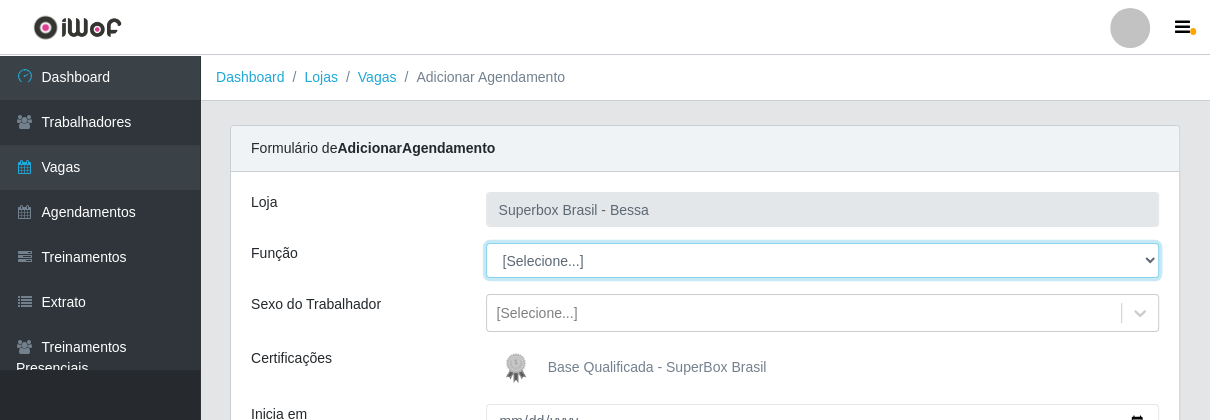 select on "22" 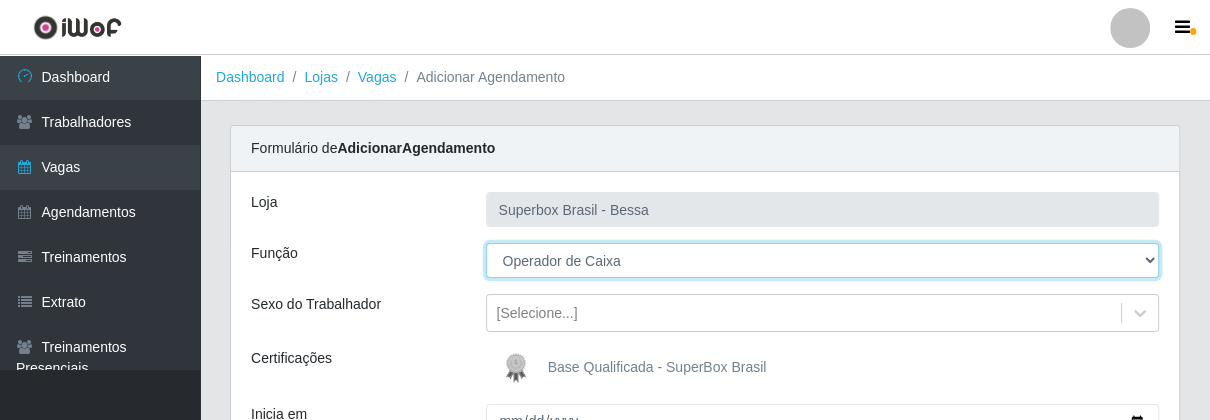scroll, scrollTop: 222, scrollLeft: 0, axis: vertical 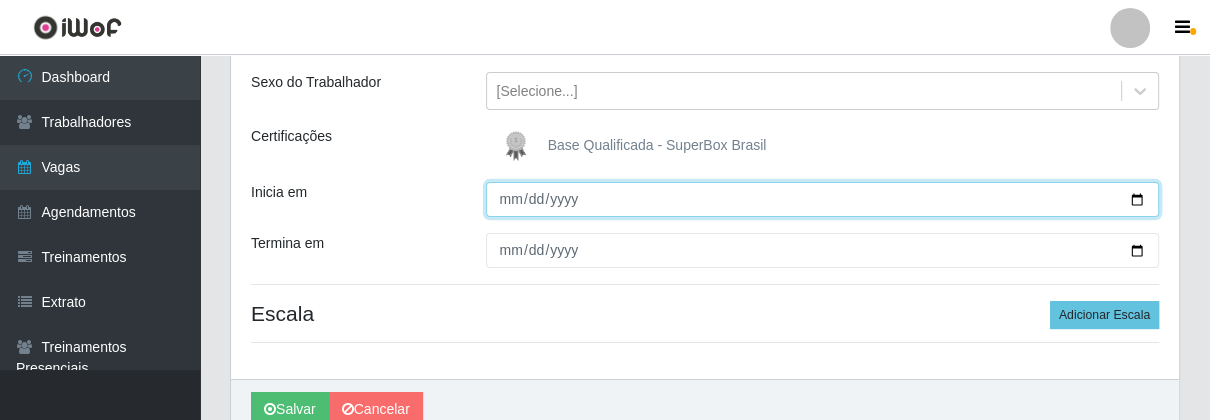 click on "Inicia em" at bounding box center (823, 199) 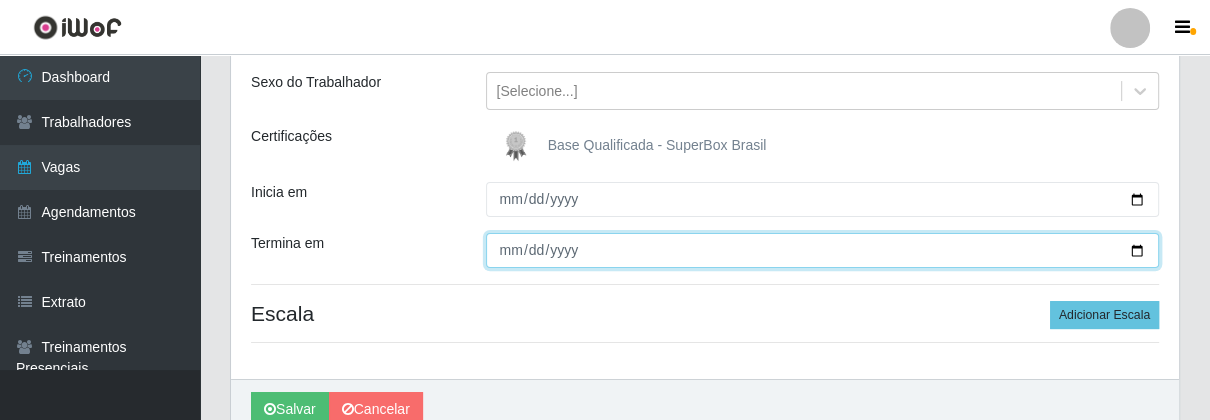 type on "[DATE]" 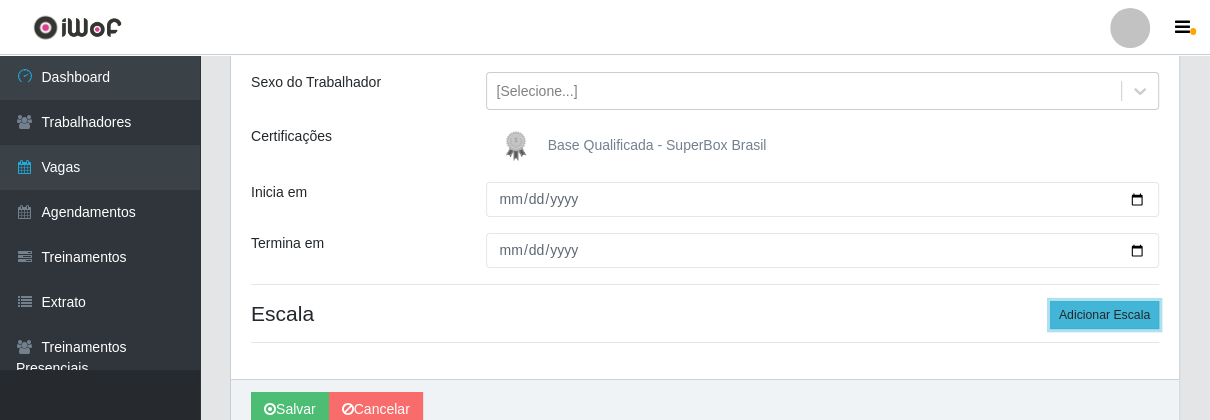 click on "Adicionar Escala" at bounding box center (1104, 315) 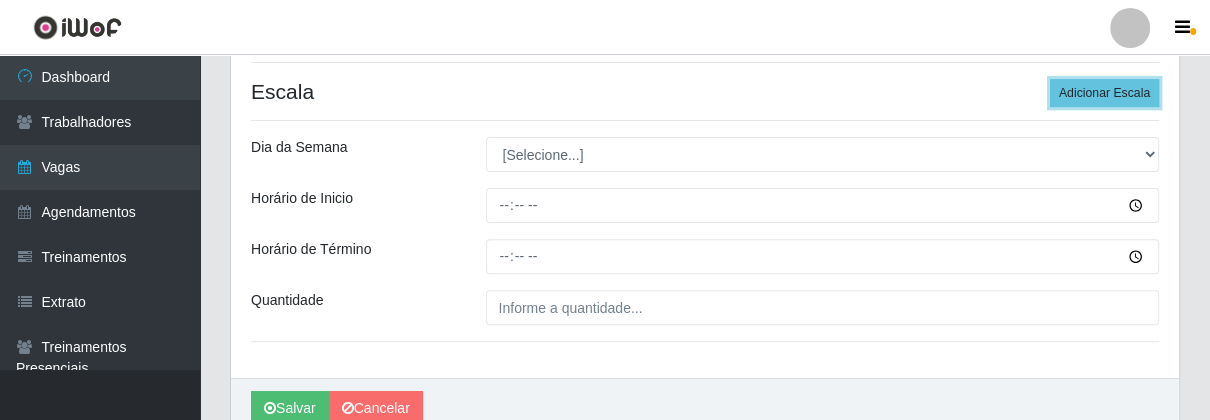 scroll, scrollTop: 536, scrollLeft: 0, axis: vertical 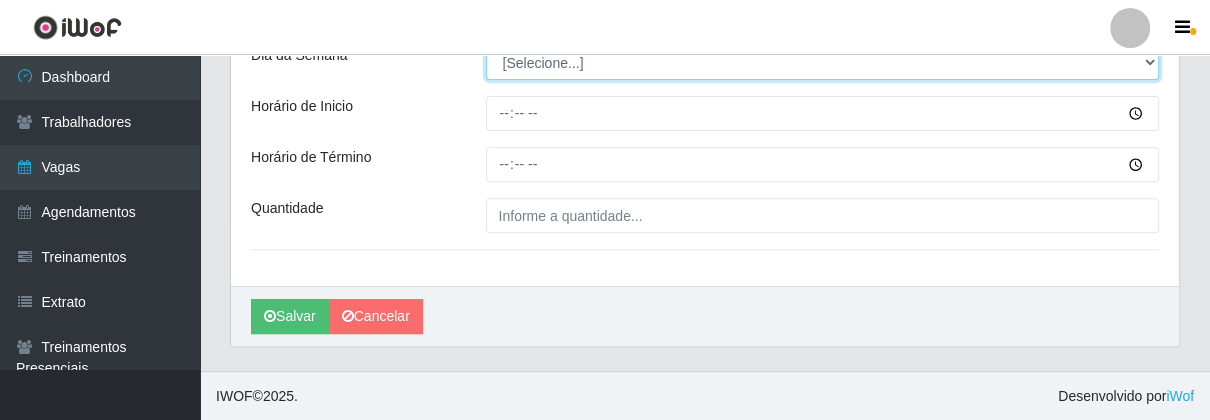 click on "[Selecione...] Segunda Terça Quarta Quinta Sexta Sábado Domingo" at bounding box center (823, 62) 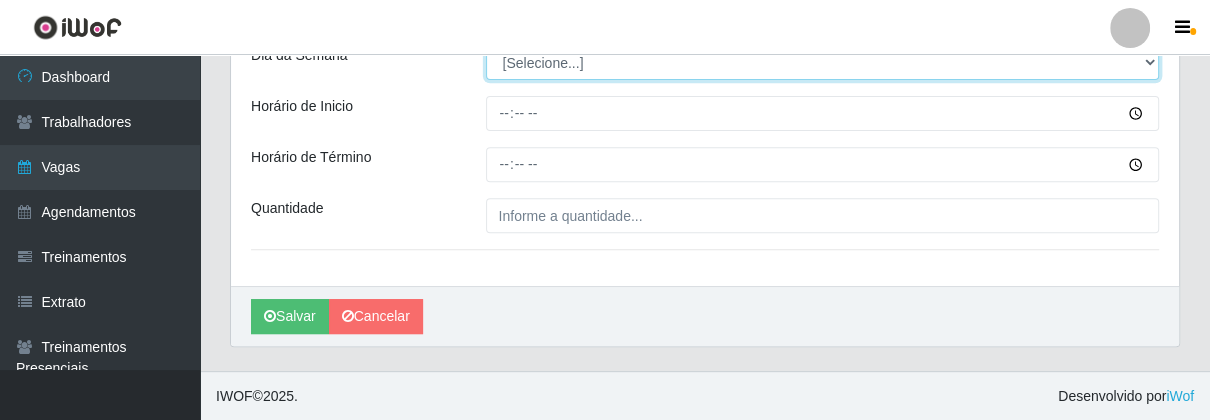 select on "4" 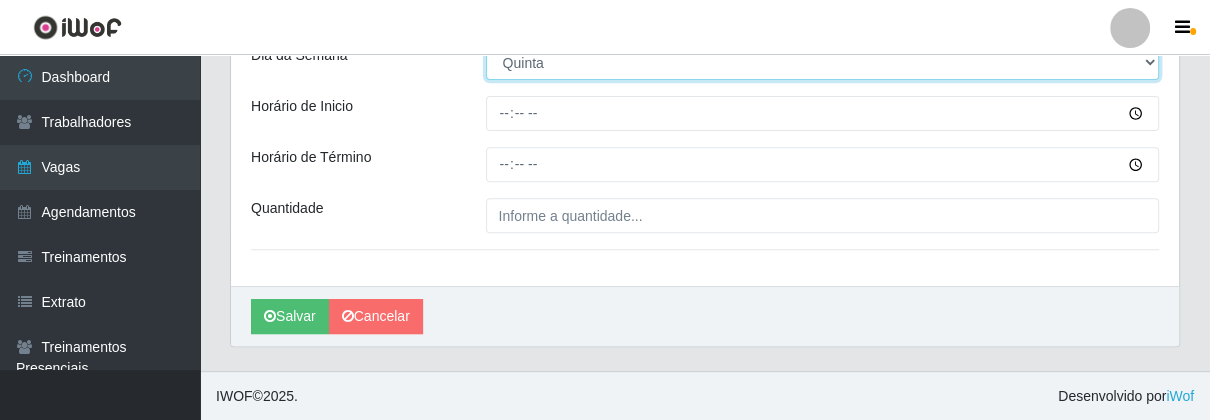 click on "[Selecione...] Segunda Terça Quarta Quinta Sexta Sábado Domingo" at bounding box center (823, 62) 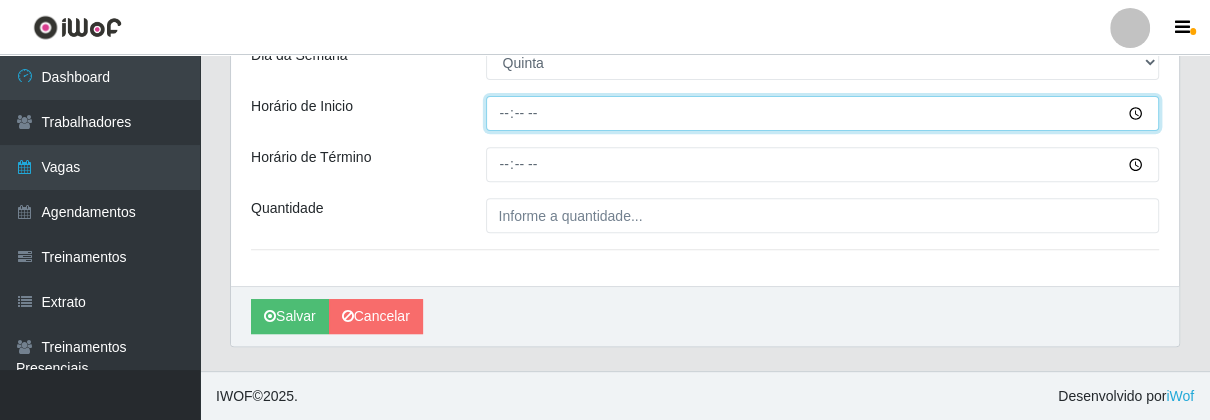click on "Horário de Inicio" at bounding box center [823, 113] 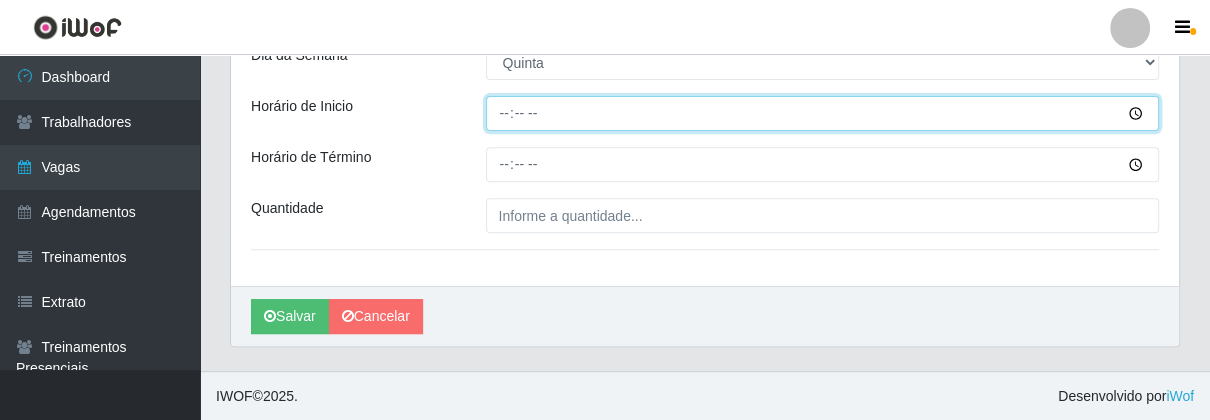 type on "16:00" 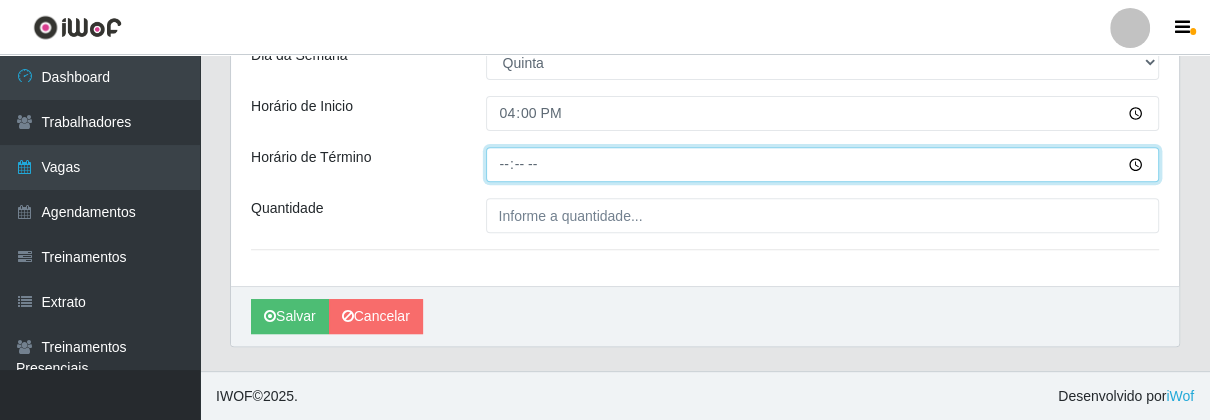 type on "21:00" 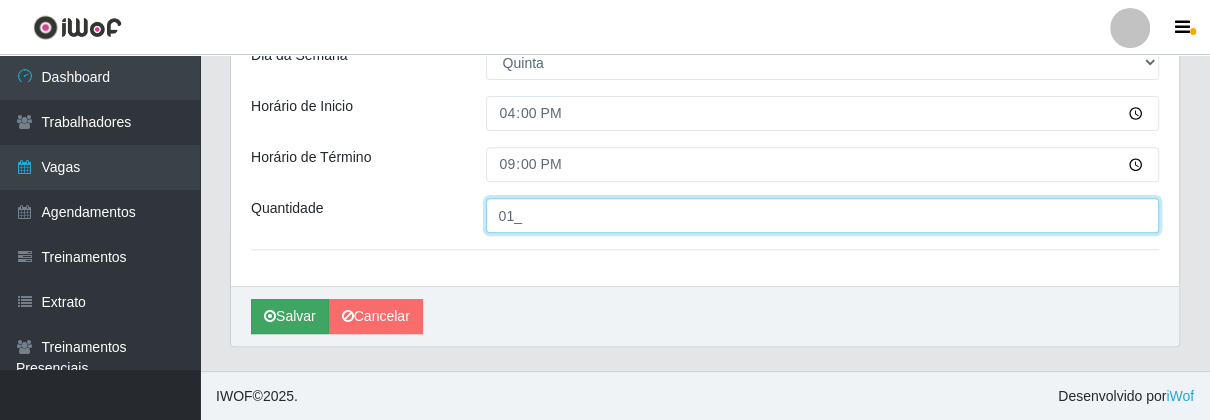 type on "01_" 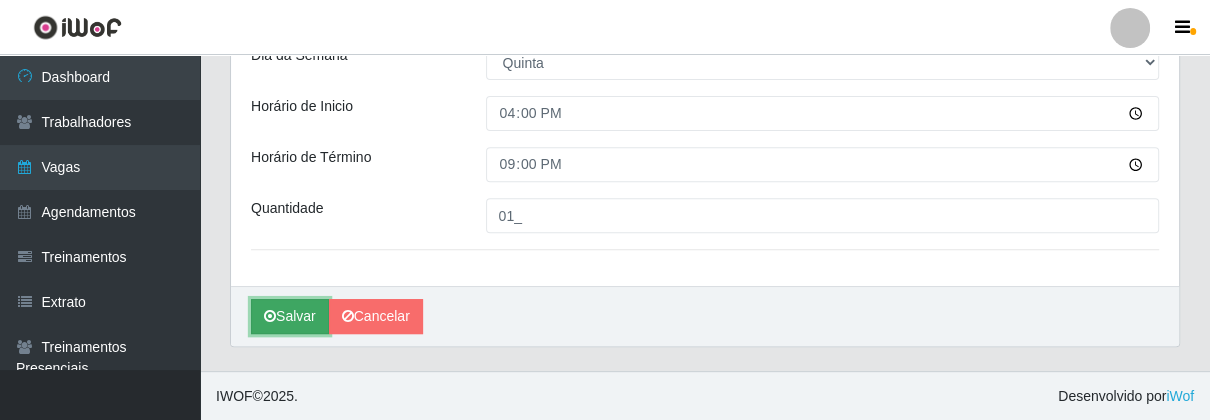 click on "Salvar" at bounding box center (290, 316) 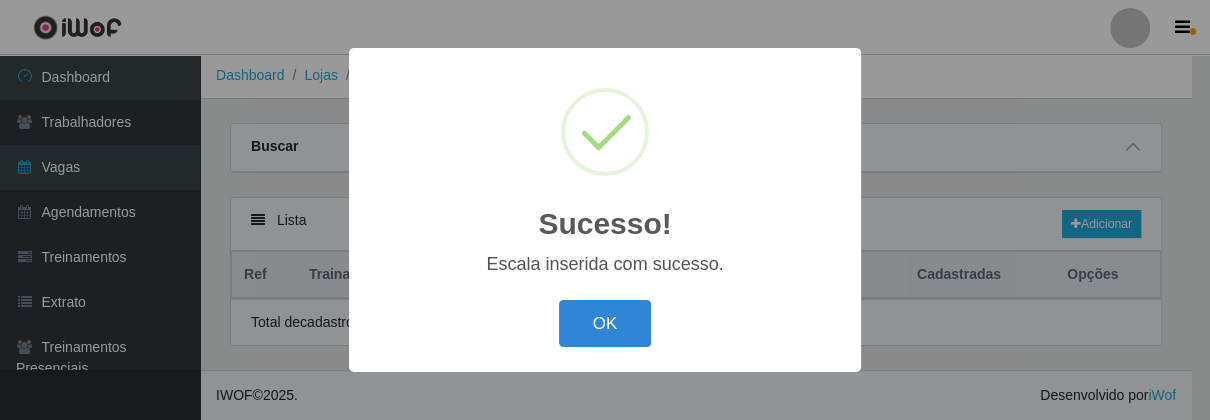 scroll, scrollTop: 0, scrollLeft: 0, axis: both 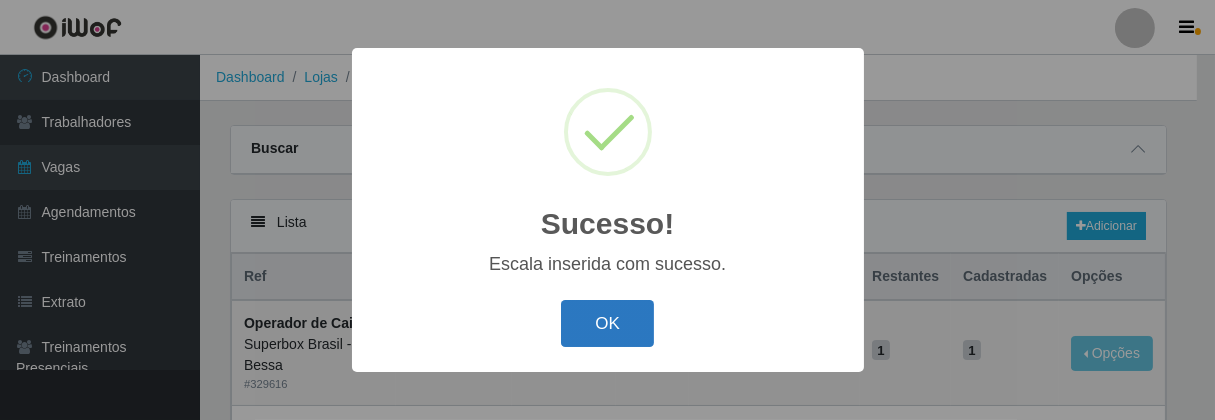 click on "OK" at bounding box center (607, 323) 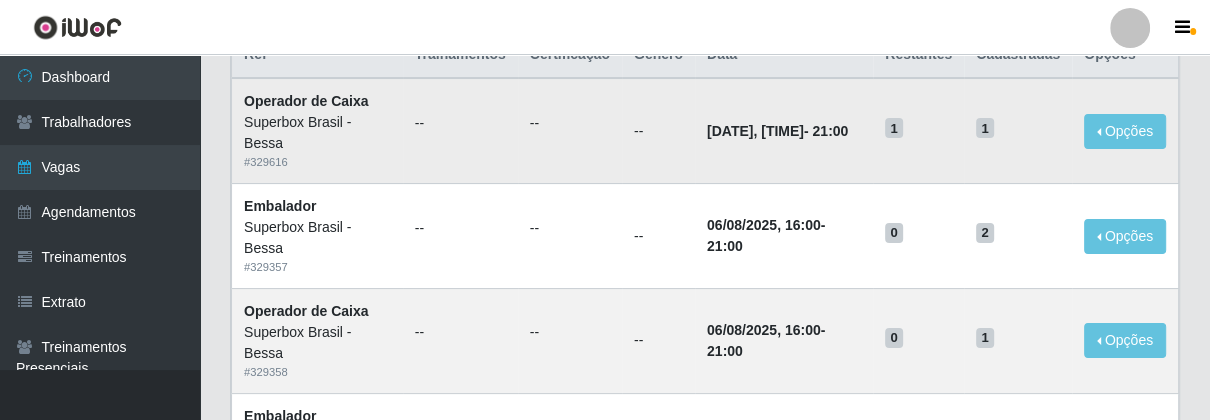scroll, scrollTop: 111, scrollLeft: 0, axis: vertical 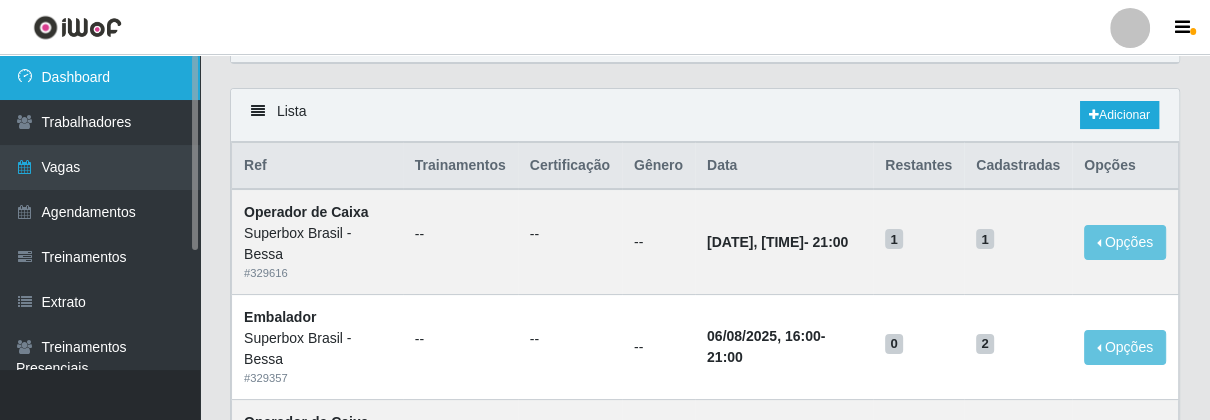 click on "Dashboard" at bounding box center (100, 77) 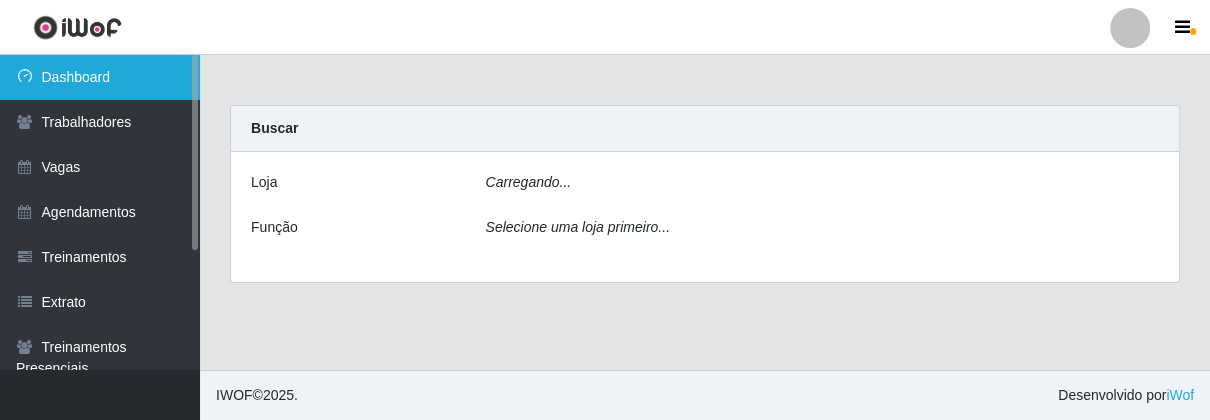 scroll, scrollTop: 0, scrollLeft: 0, axis: both 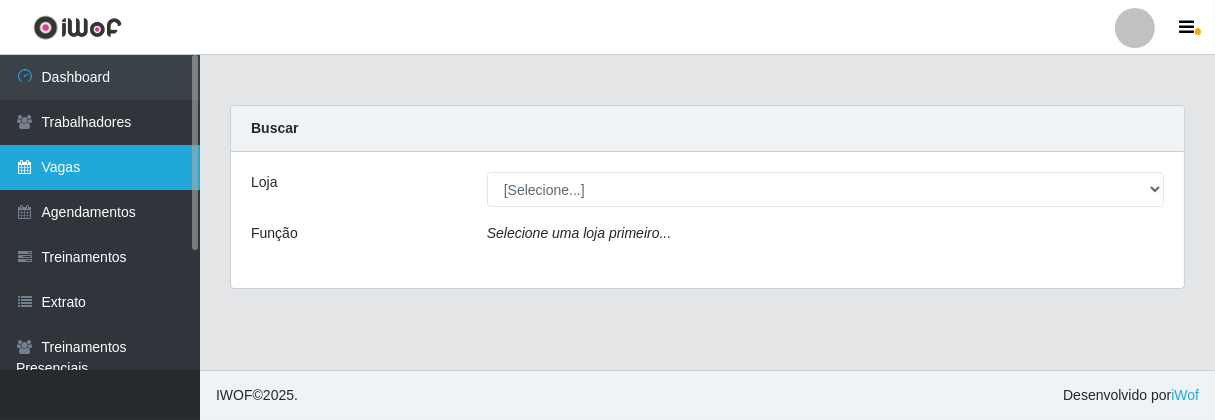 click on "Vagas" at bounding box center (100, 167) 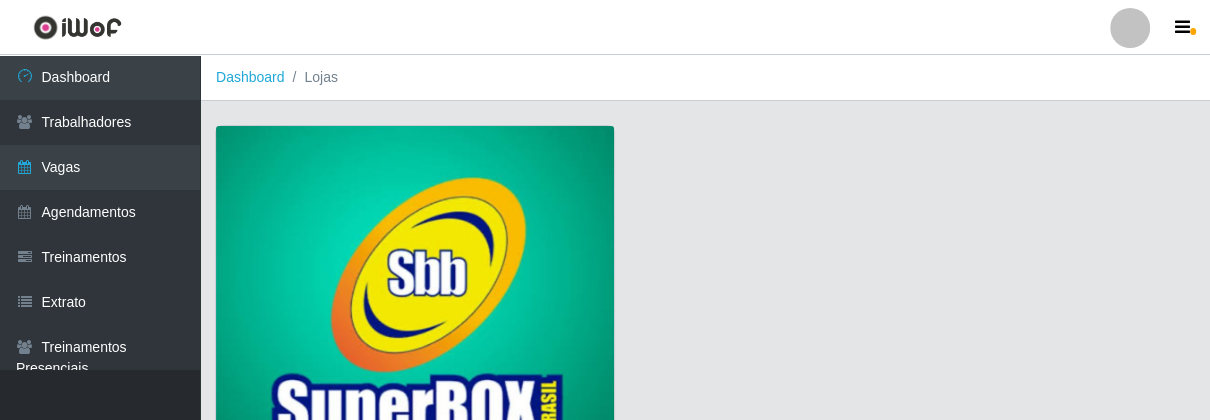 scroll, scrollTop: 207, scrollLeft: 0, axis: vertical 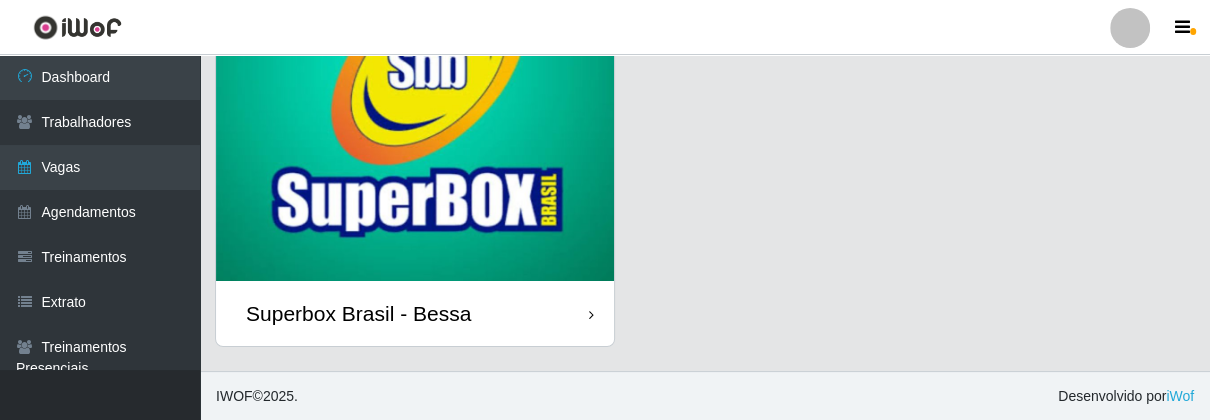 click on "Superbox Brasil - Bessa" at bounding box center [415, 313] 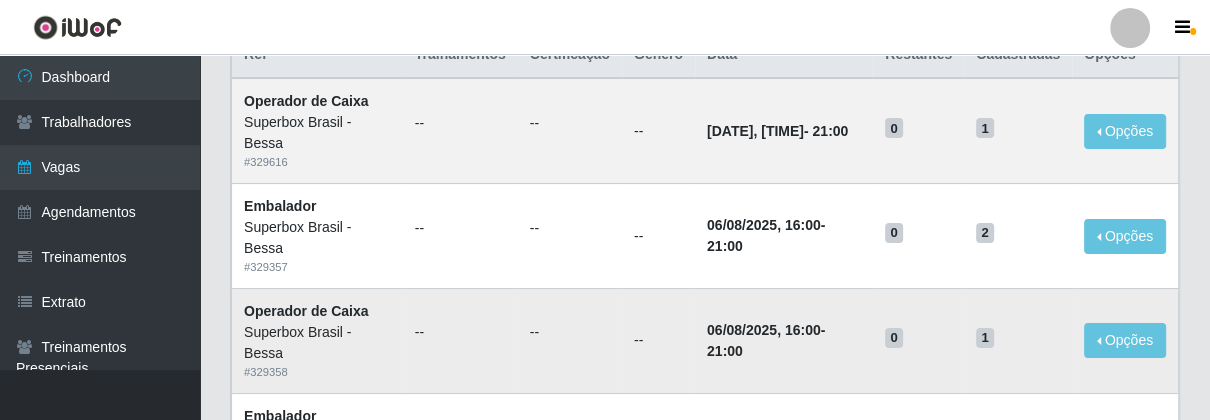 scroll, scrollTop: 0, scrollLeft: 0, axis: both 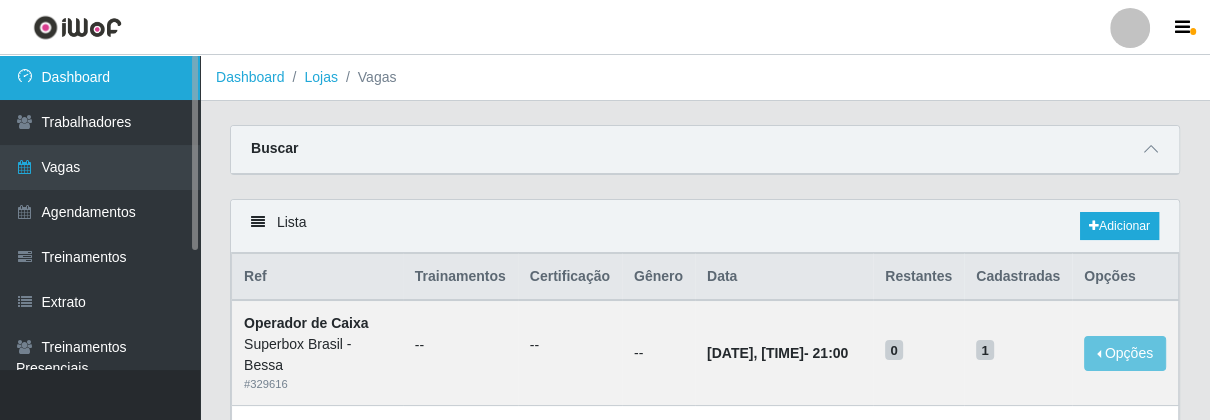 click on "Dashboard" at bounding box center [100, 77] 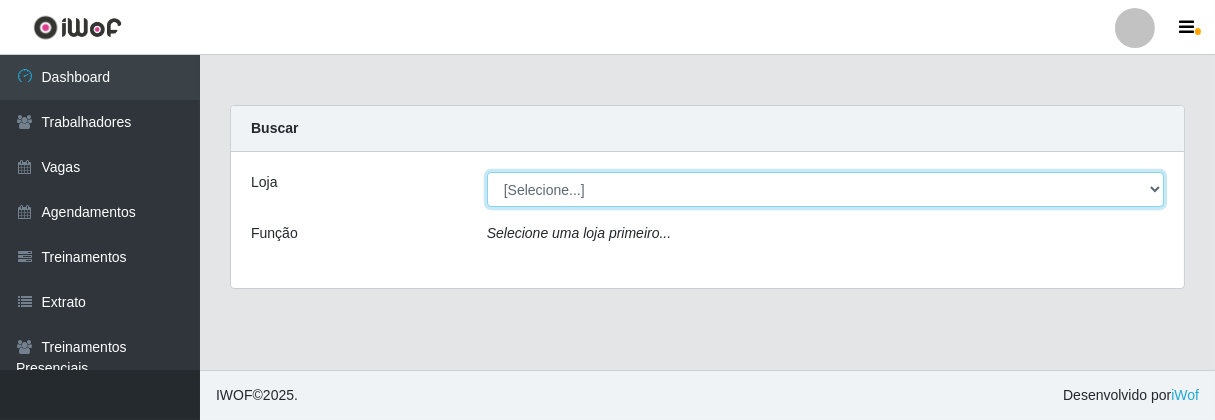 click on "[Selecione...] Superbox Brasil - Bessa" at bounding box center [825, 189] 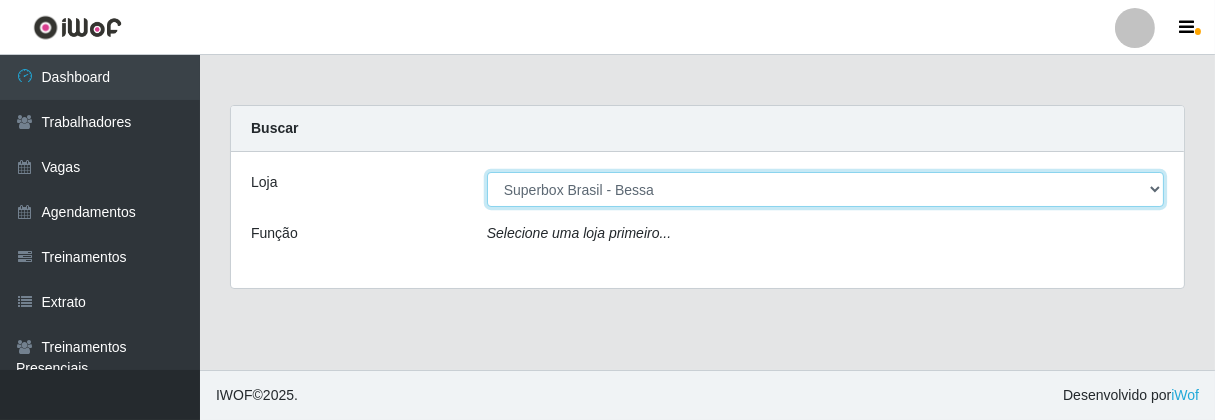 click on "[Selecione...] Superbox Brasil - Bessa" at bounding box center (825, 189) 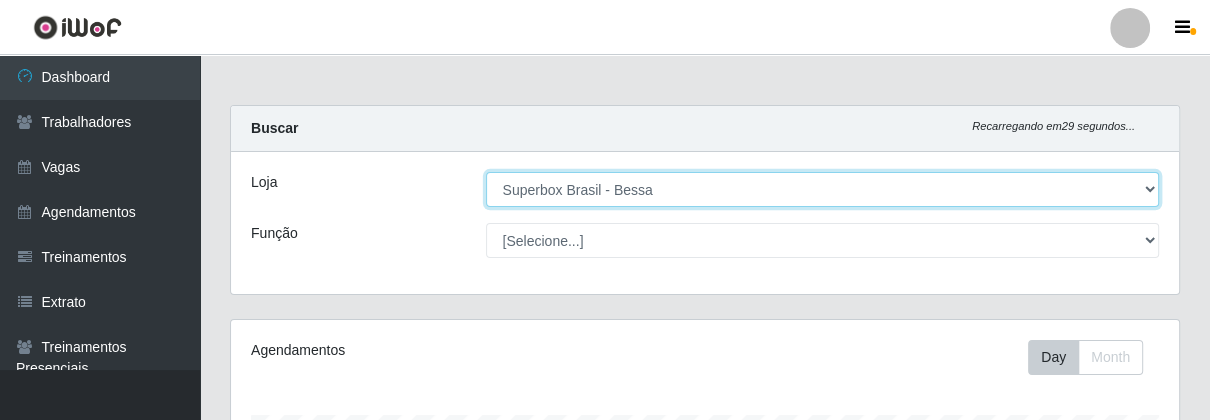 scroll, scrollTop: 999584, scrollLeft: 999051, axis: both 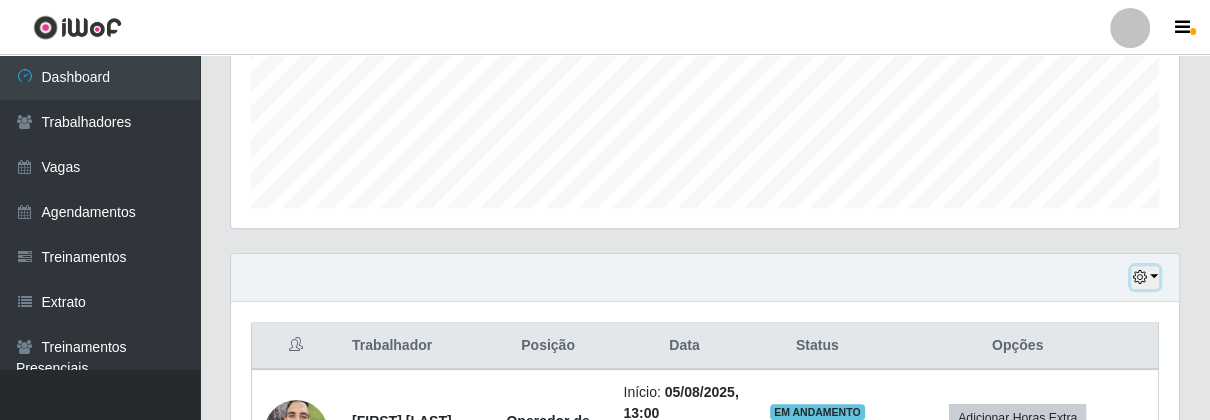 click at bounding box center [1145, 277] 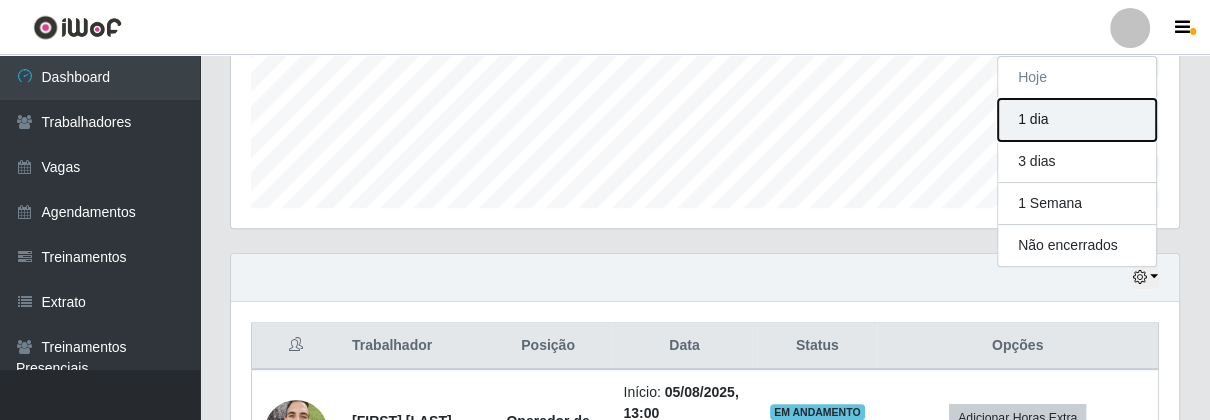 click on "1 dia" at bounding box center (1077, 120) 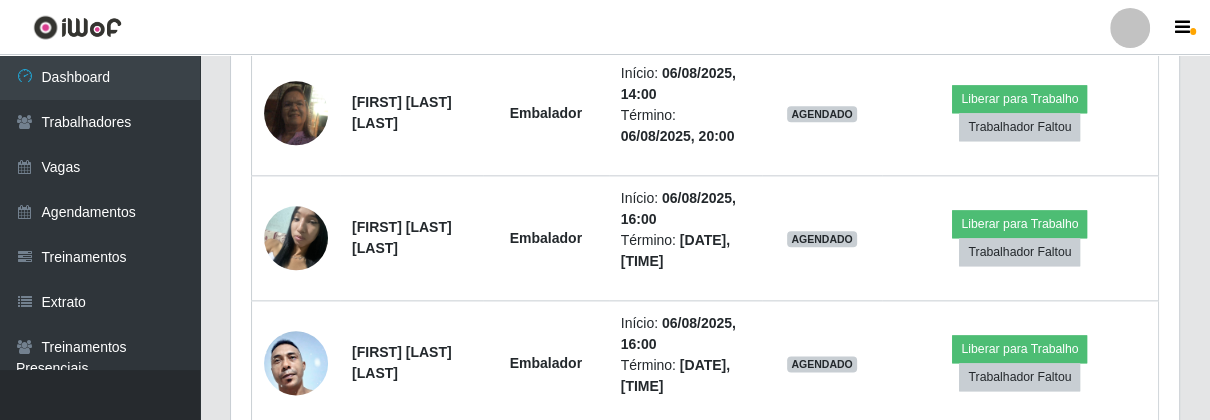 scroll, scrollTop: 1479, scrollLeft: 0, axis: vertical 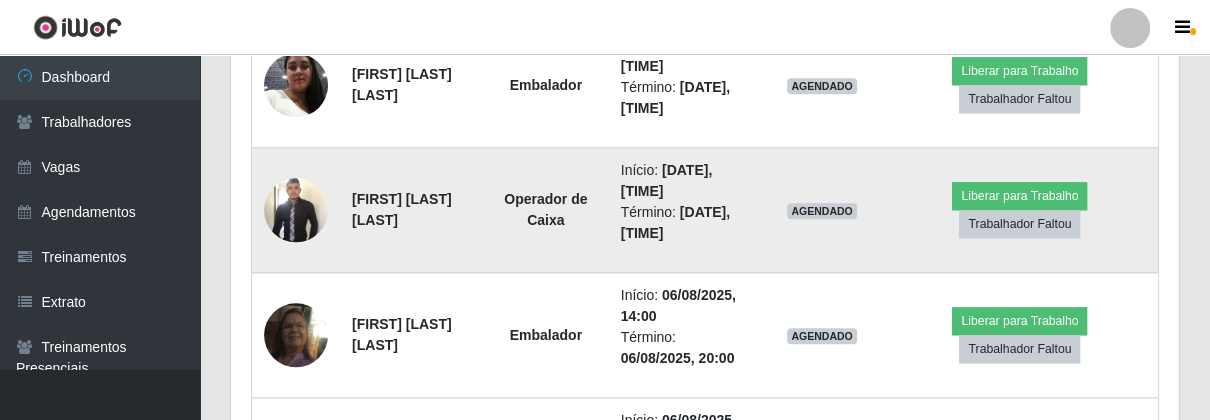 click at bounding box center (296, 209) 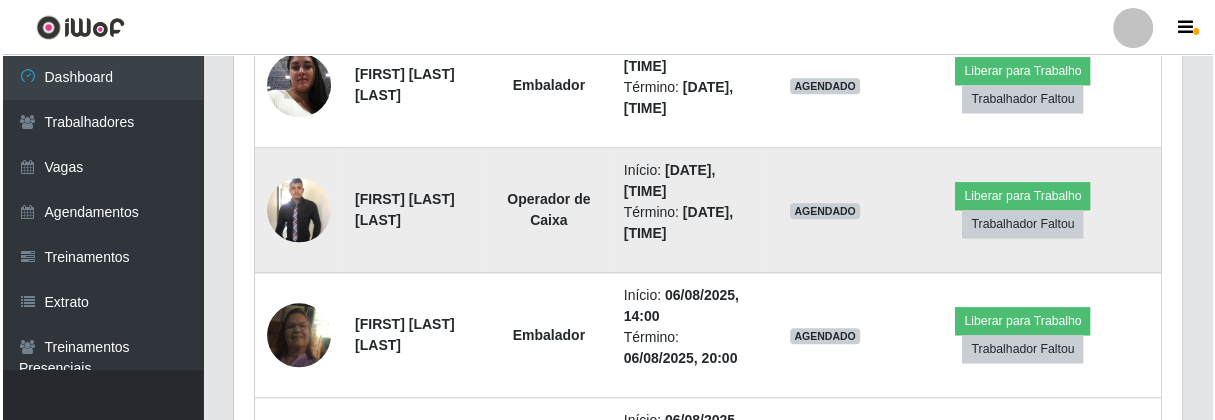 scroll, scrollTop: 414, scrollLeft: 936, axis: both 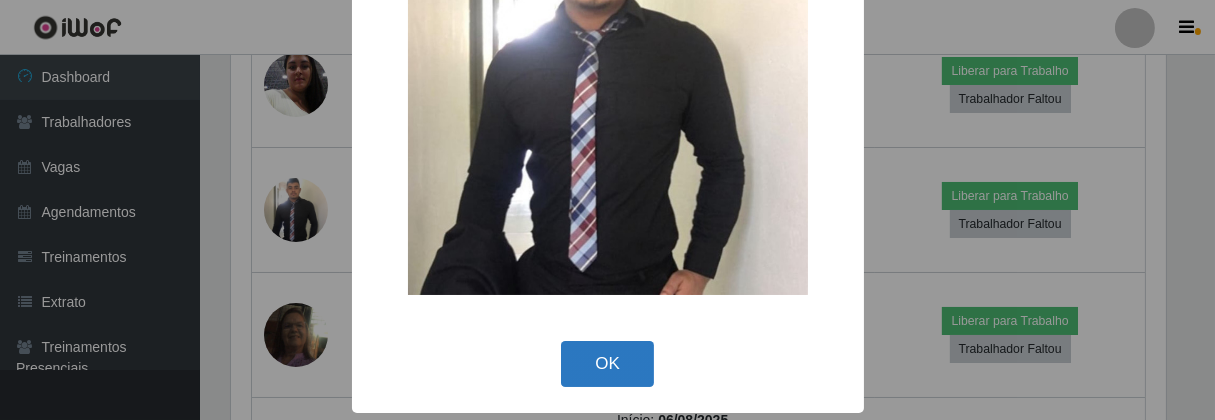click on "OK" at bounding box center (607, 364) 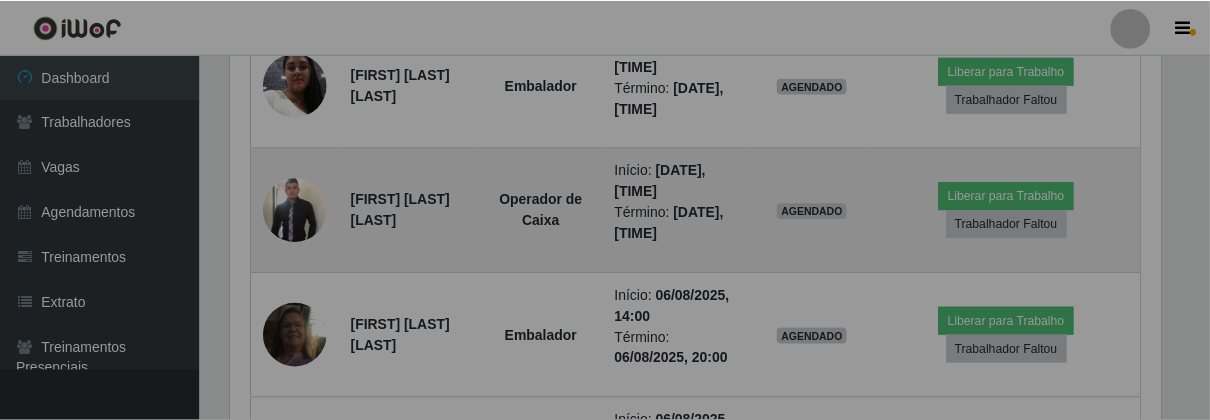 scroll, scrollTop: 999584, scrollLeft: 999051, axis: both 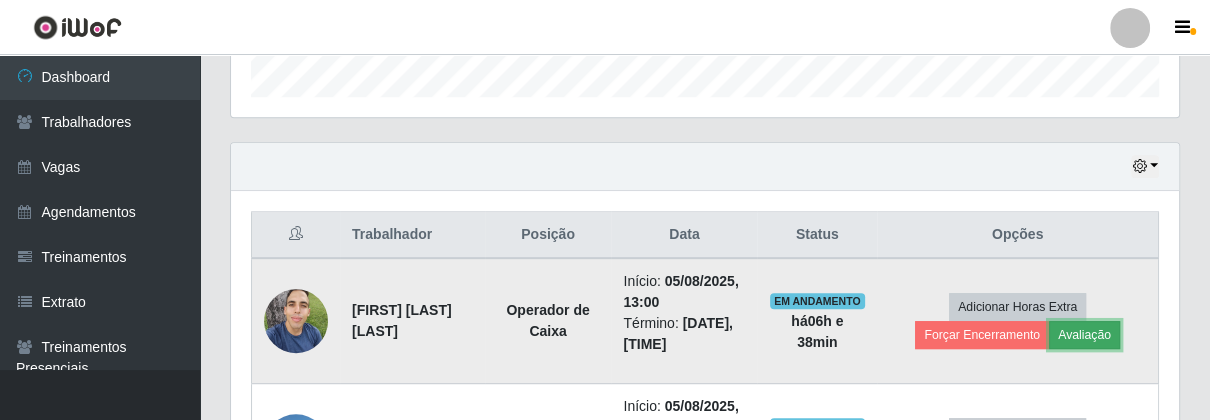 click on "Avaliação" at bounding box center (1084, 335) 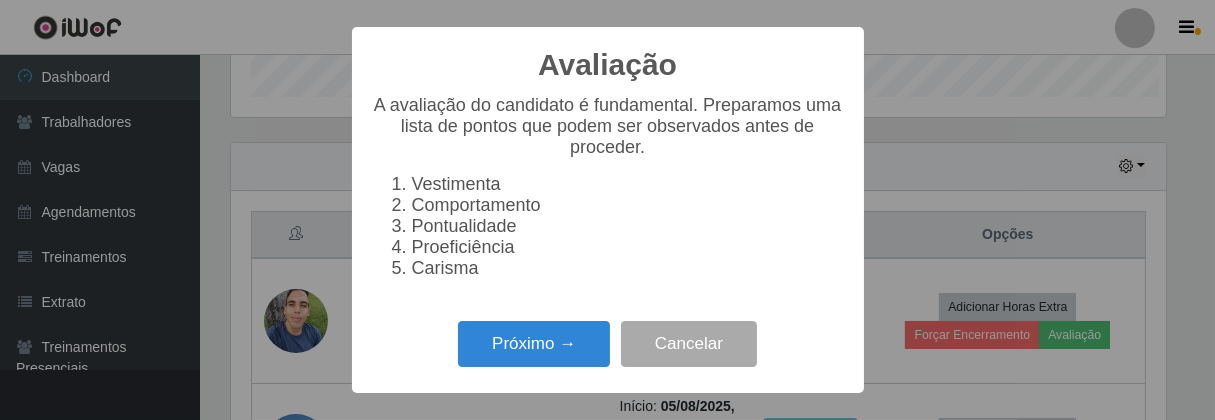scroll, scrollTop: 999584, scrollLeft: 999064, axis: both 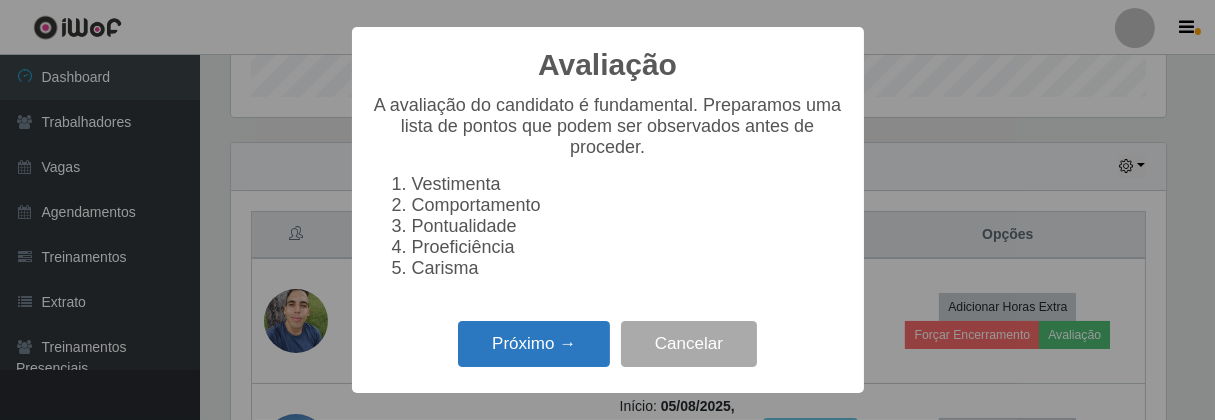 click on "Próximo →" at bounding box center (534, 344) 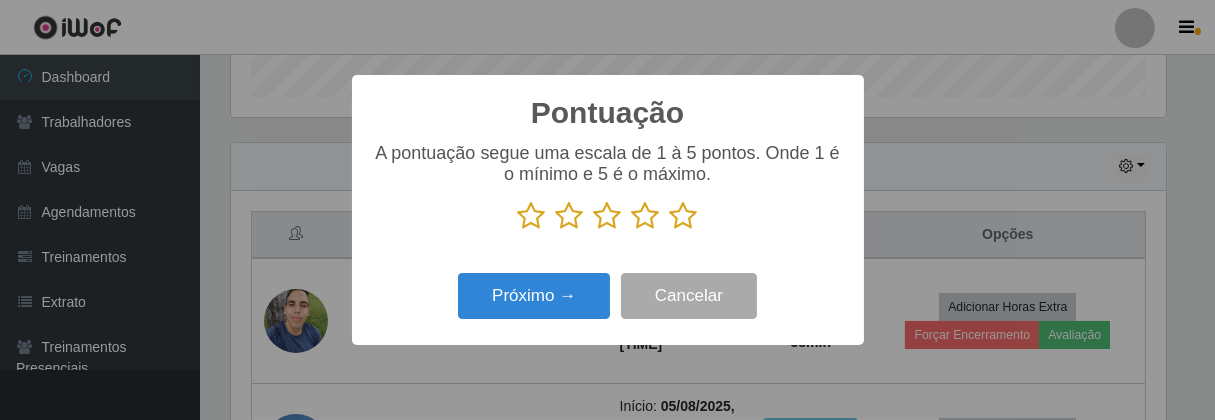 scroll, scrollTop: 999584, scrollLeft: 999064, axis: both 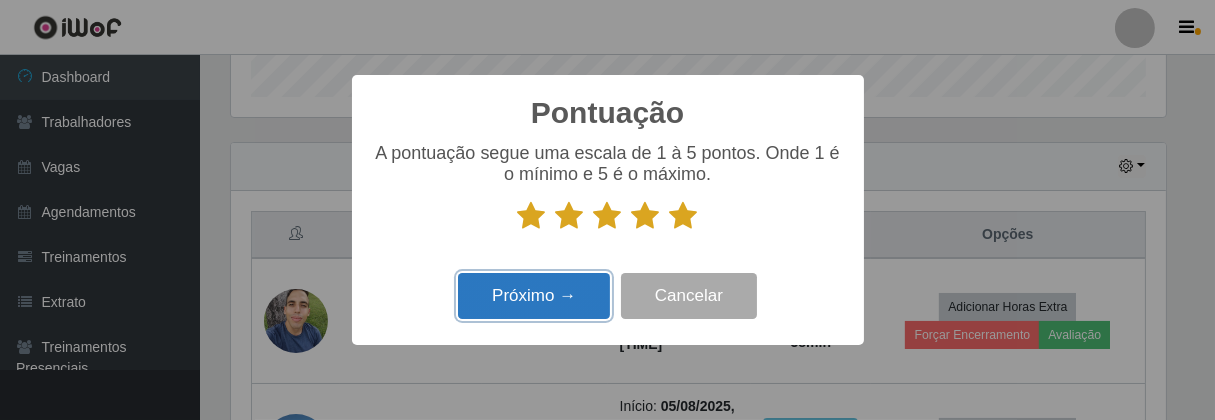 click on "Próximo →" at bounding box center (534, 296) 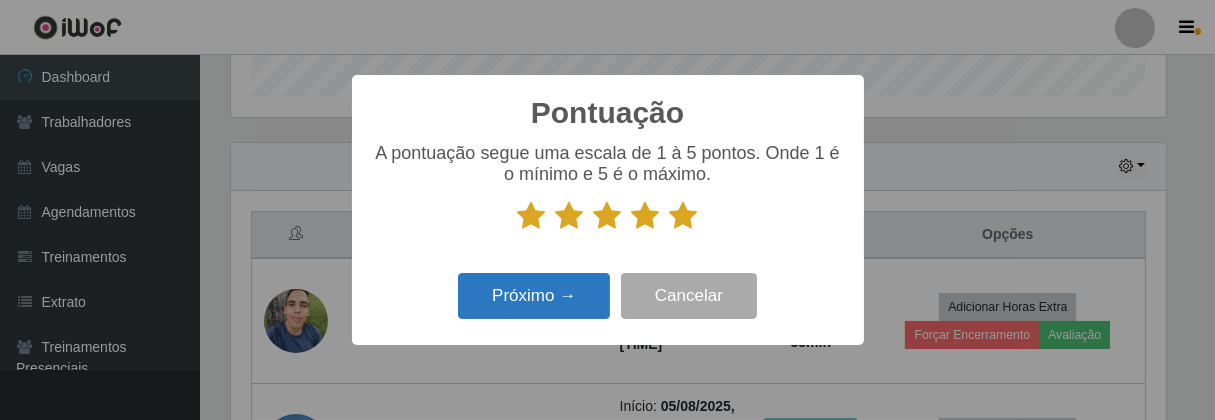 scroll, scrollTop: 999584, scrollLeft: 999064, axis: both 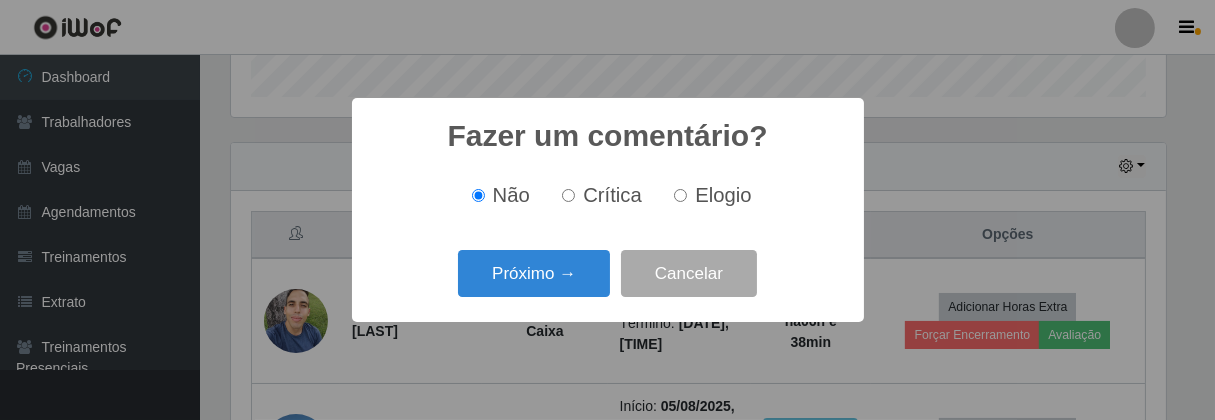 click on "Elogio" at bounding box center [680, 195] 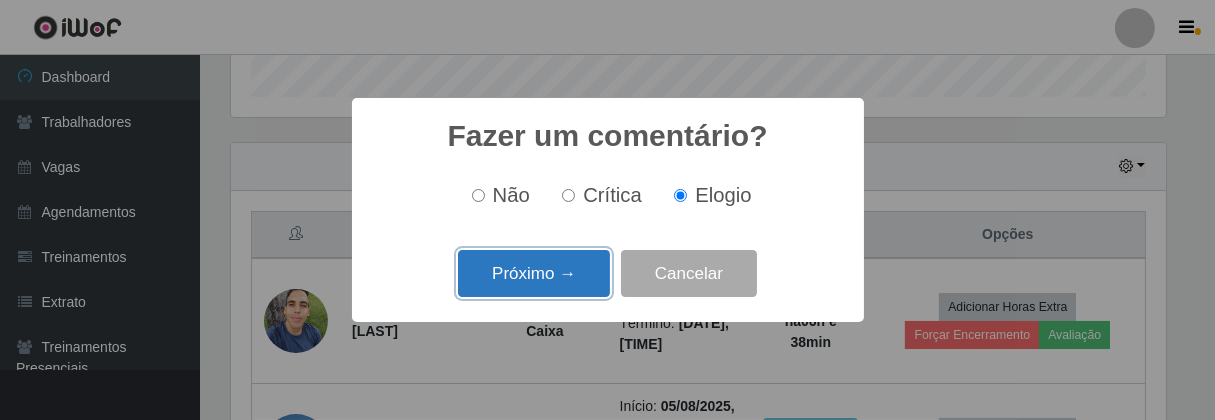click on "Próximo →" at bounding box center (534, 273) 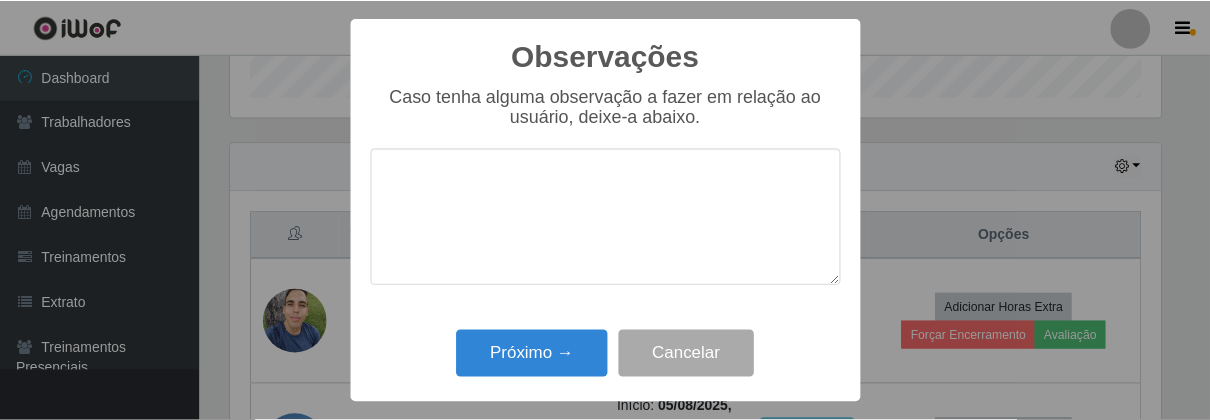 scroll, scrollTop: 999584, scrollLeft: 999064, axis: both 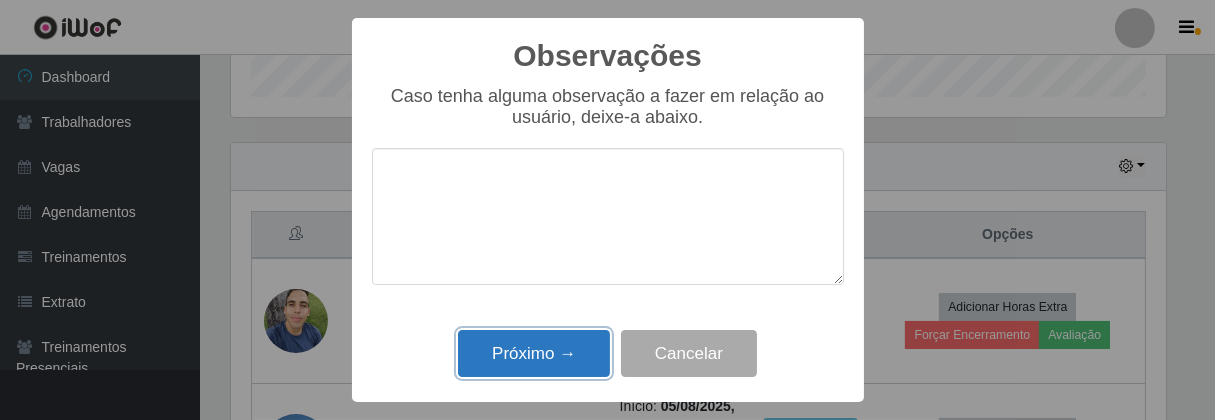 click on "Próximo →" at bounding box center [534, 353] 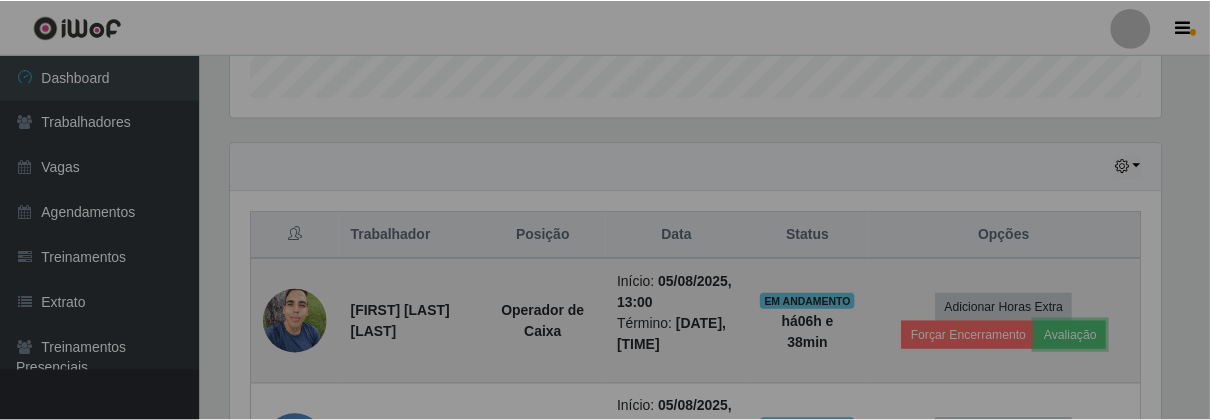 scroll, scrollTop: 999584, scrollLeft: 999051, axis: both 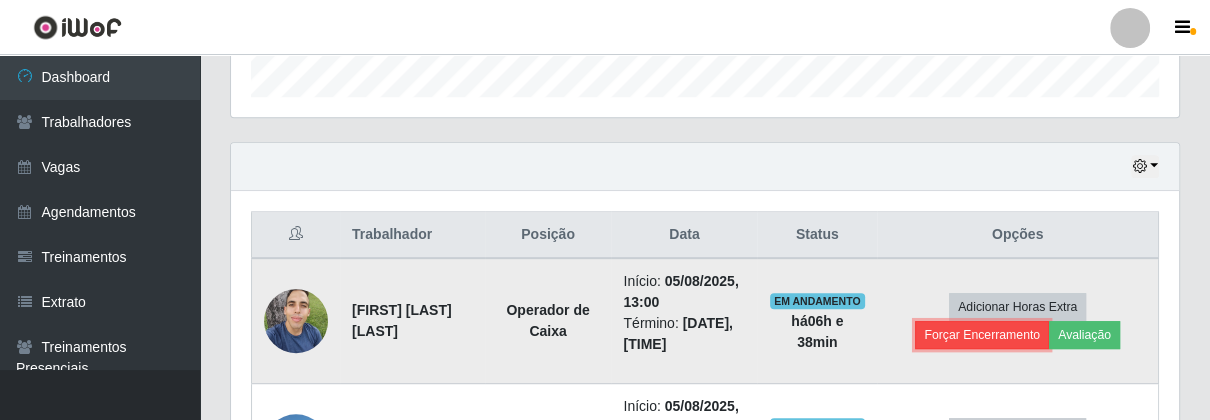 click on "Forçar Encerramento" at bounding box center (982, 335) 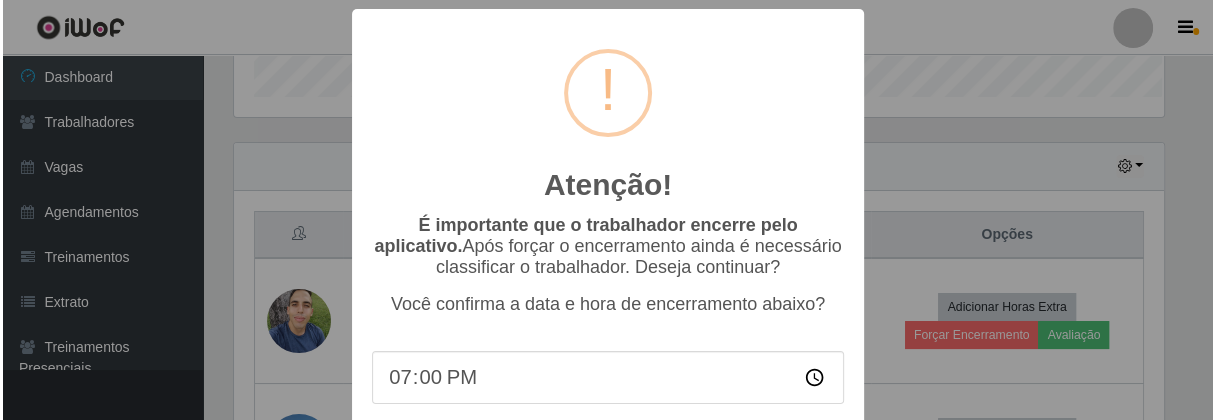 scroll, scrollTop: 999584, scrollLeft: 999064, axis: both 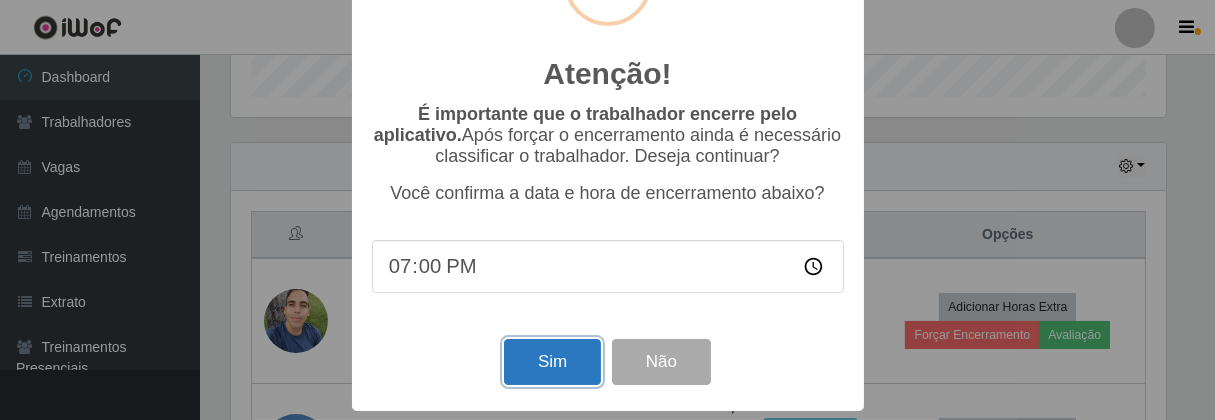 click on "Sim" at bounding box center [552, 362] 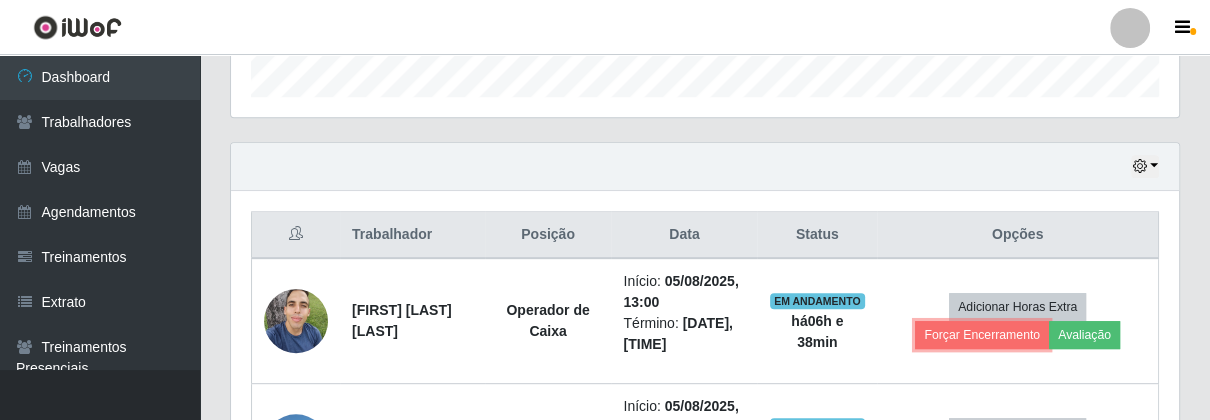 scroll, scrollTop: 999584, scrollLeft: 999051, axis: both 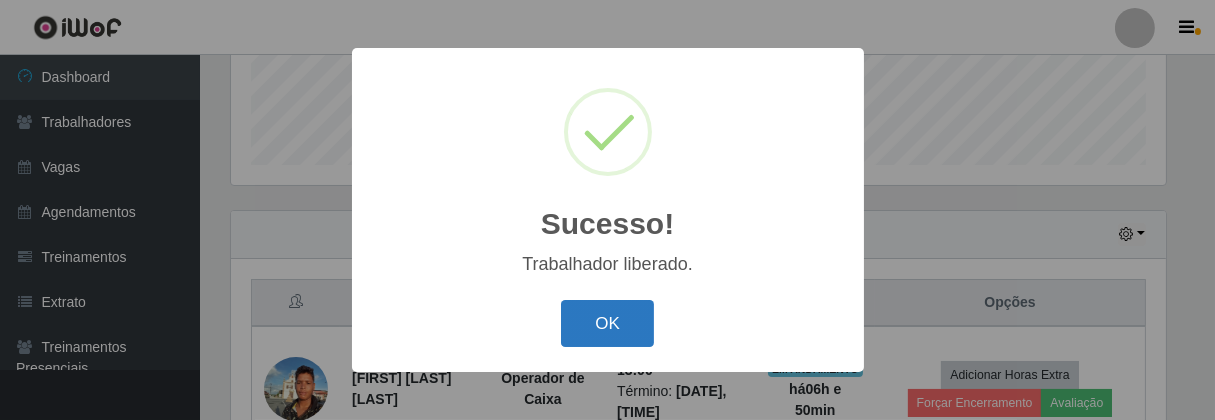 click on "OK" at bounding box center [607, 323] 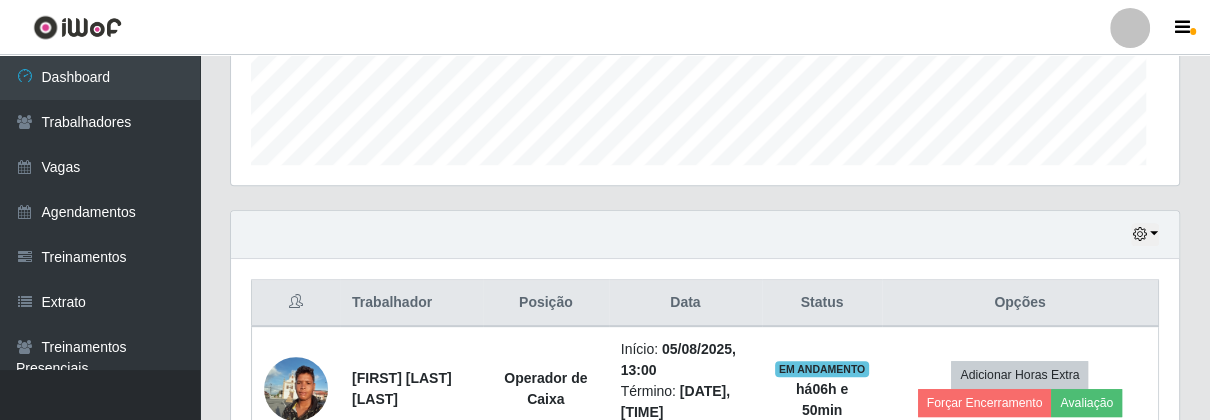 scroll, scrollTop: 772, scrollLeft: 0, axis: vertical 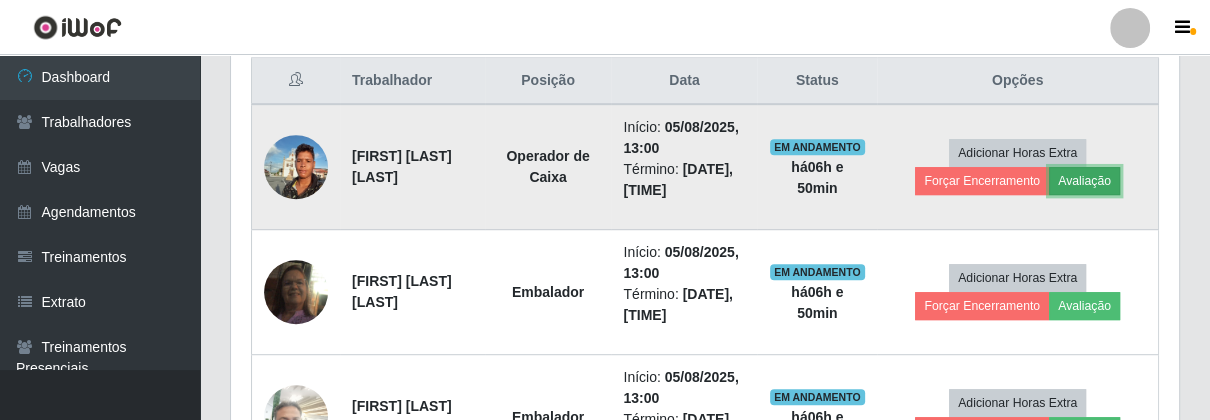 click on "Avaliação" at bounding box center (1084, 181) 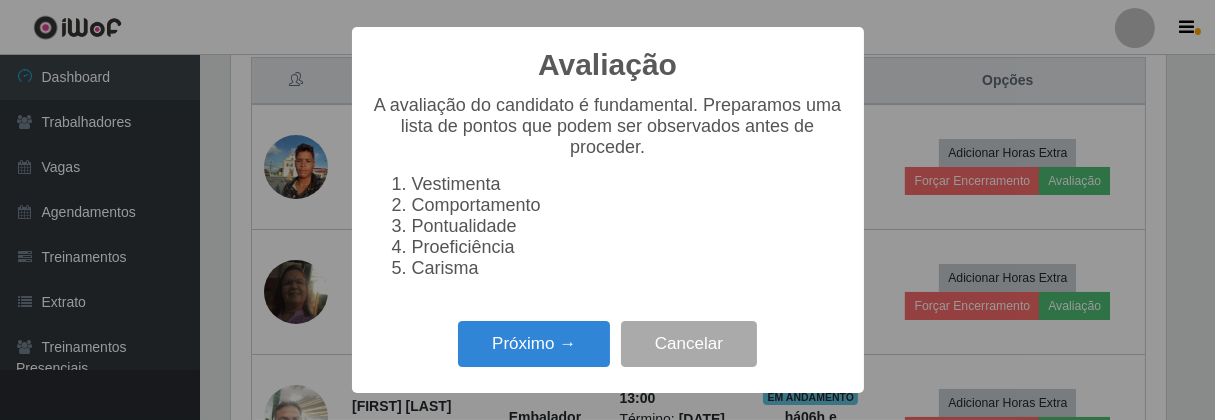 scroll, scrollTop: 999584, scrollLeft: 999064, axis: both 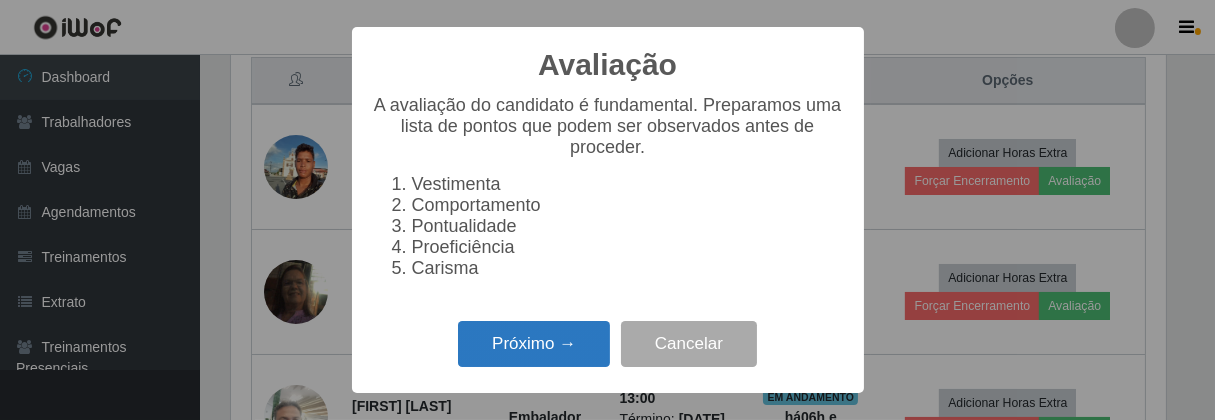 click on "Próximo →" at bounding box center (534, 344) 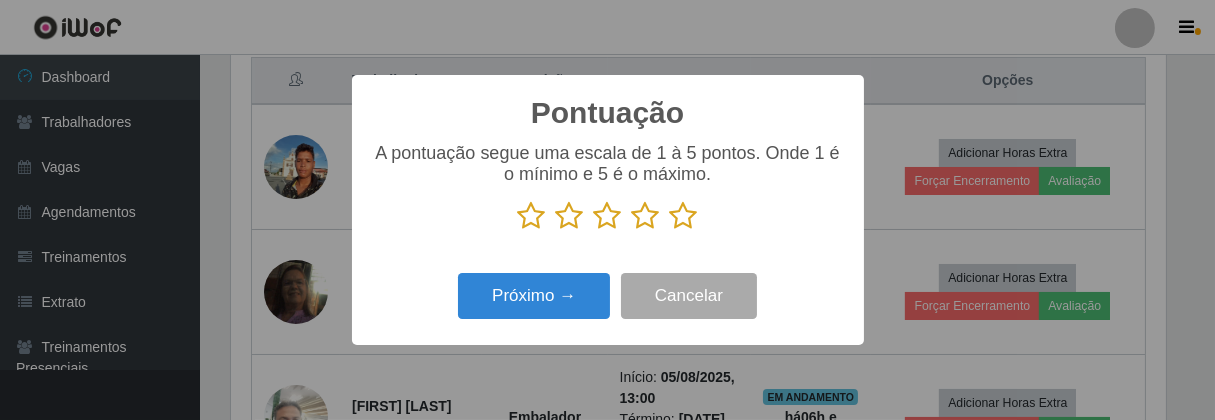 scroll, scrollTop: 999584, scrollLeft: 999064, axis: both 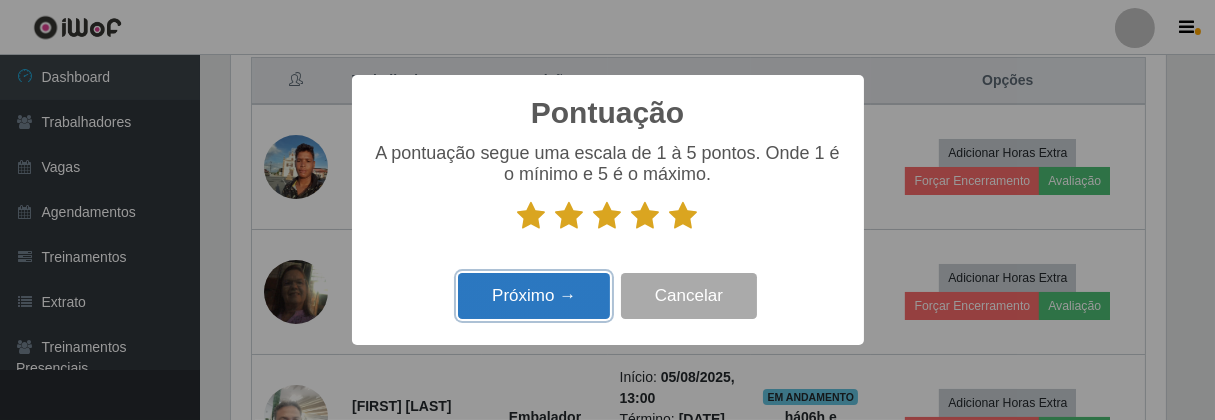 click on "Próximo →" at bounding box center (534, 296) 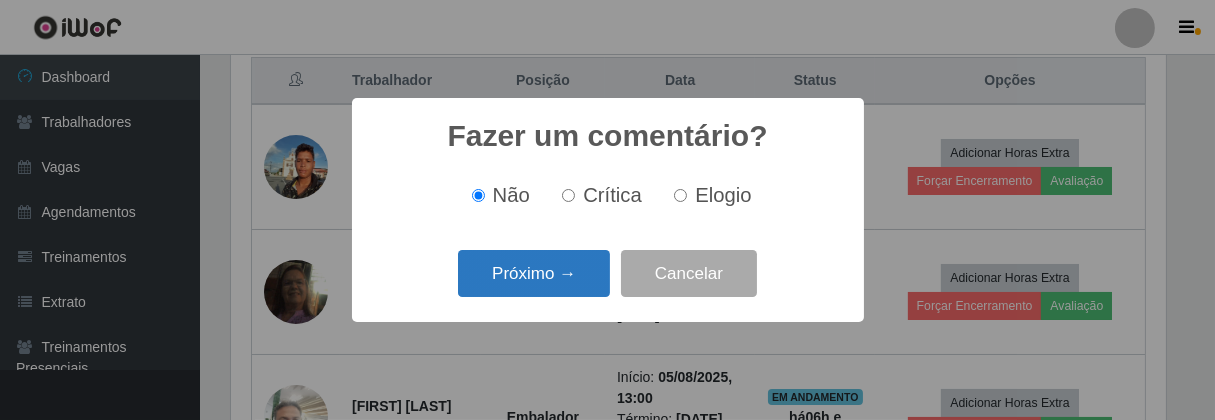 scroll, scrollTop: 999584, scrollLeft: 999064, axis: both 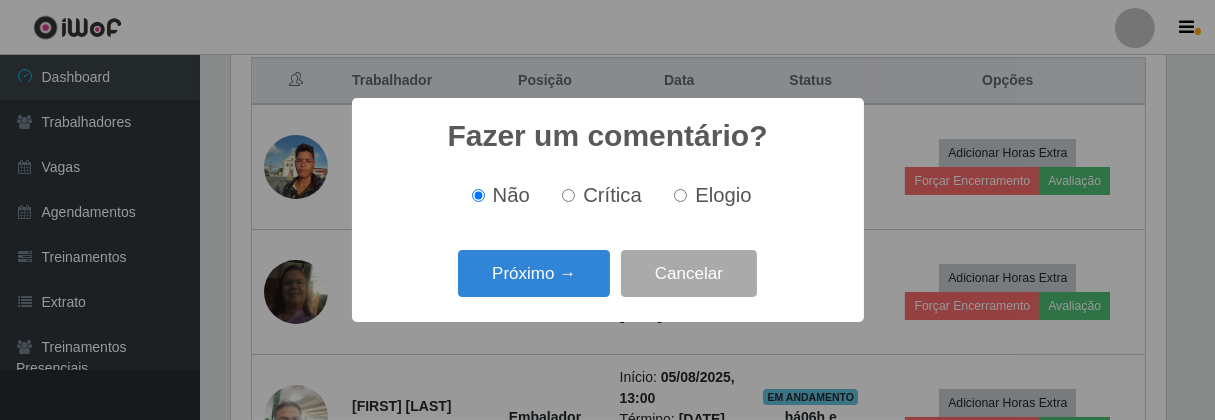 click on "Elogio" at bounding box center [708, 195] 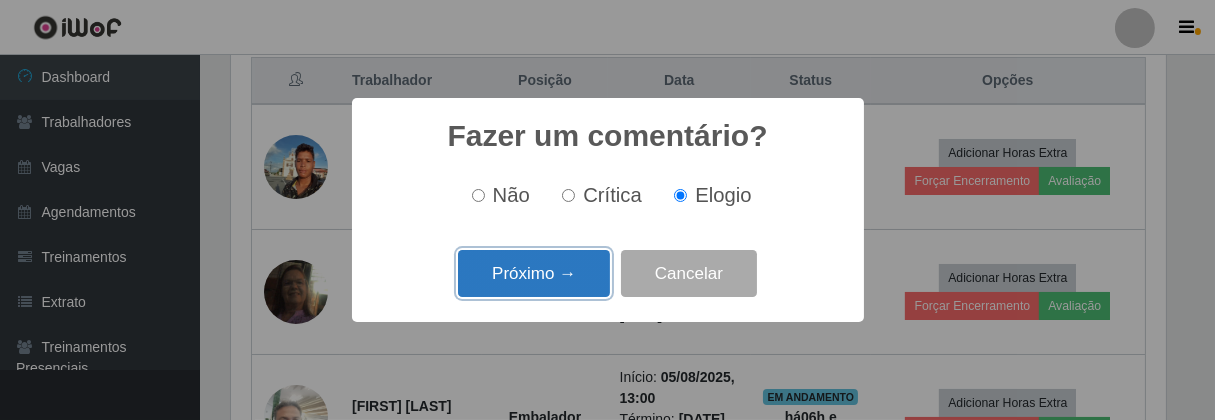 click on "Próximo →" at bounding box center [534, 273] 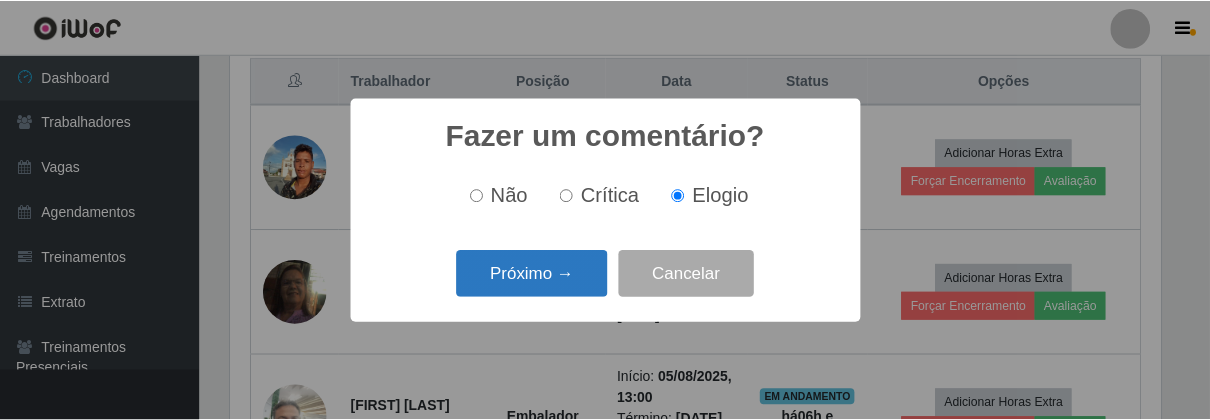 scroll, scrollTop: 999584, scrollLeft: 999064, axis: both 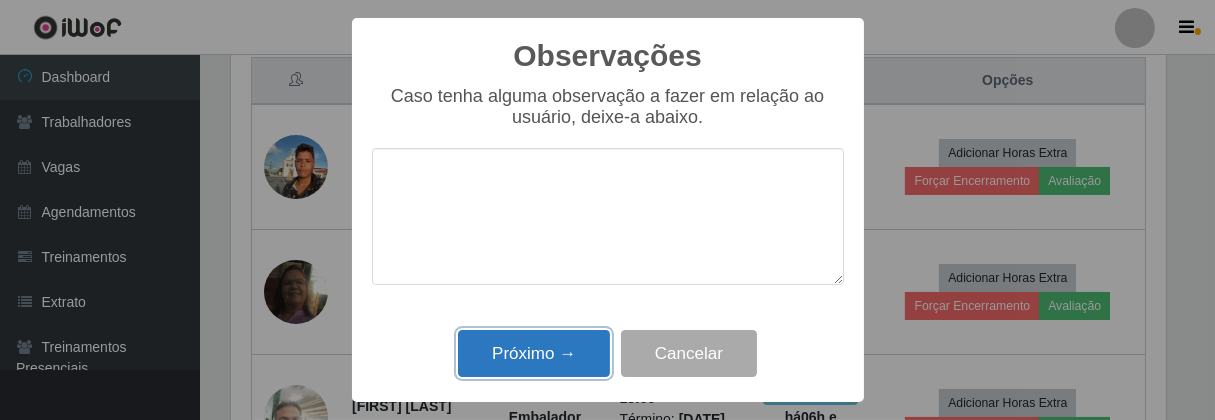 click on "Próximo →" at bounding box center (534, 353) 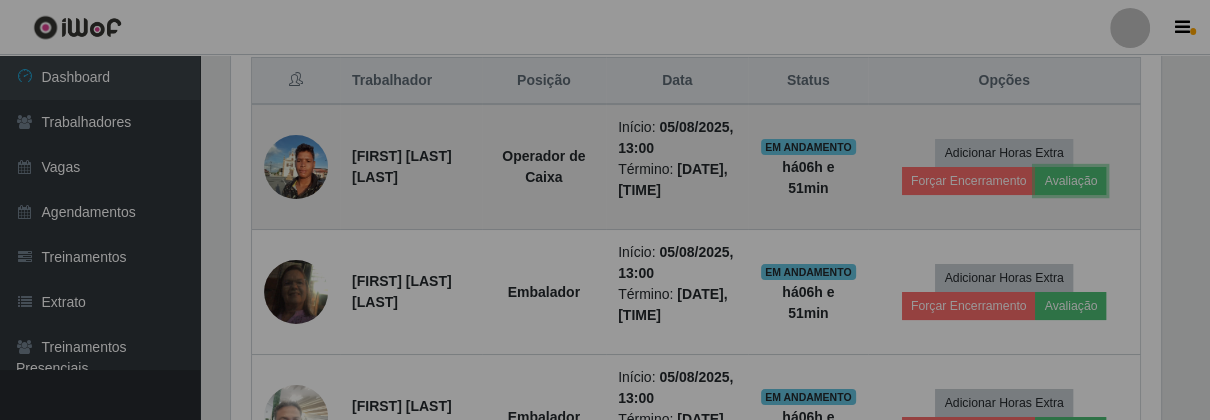 scroll, scrollTop: 999584, scrollLeft: 999051, axis: both 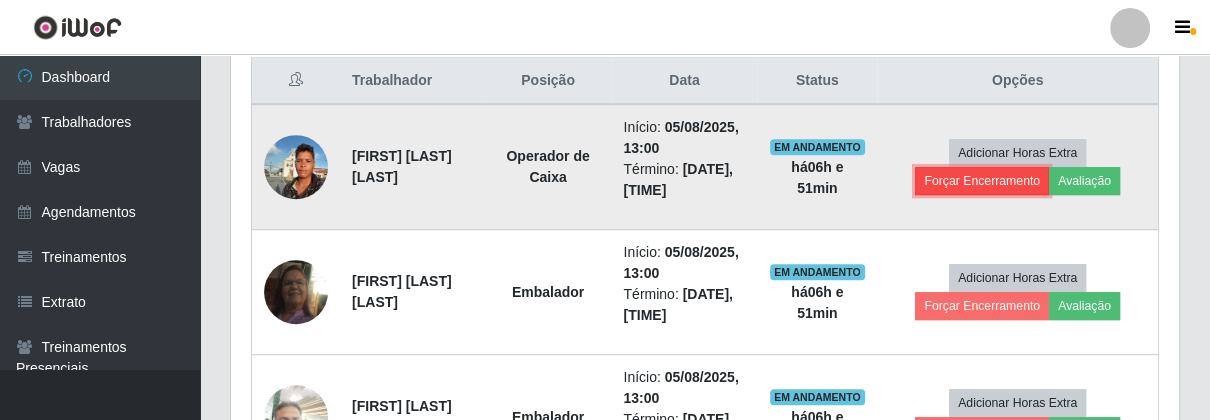 click on "Forçar Encerramento" at bounding box center [982, 181] 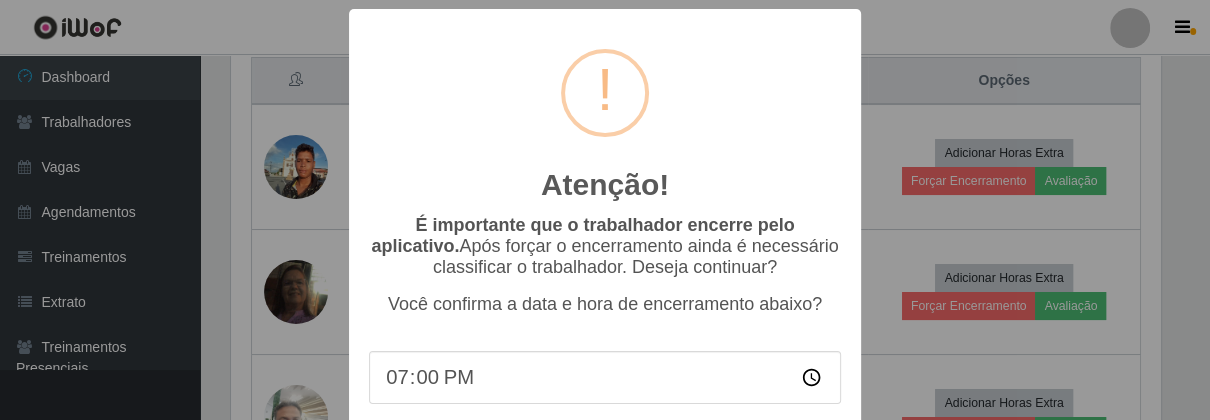 scroll, scrollTop: 999584, scrollLeft: 999064, axis: both 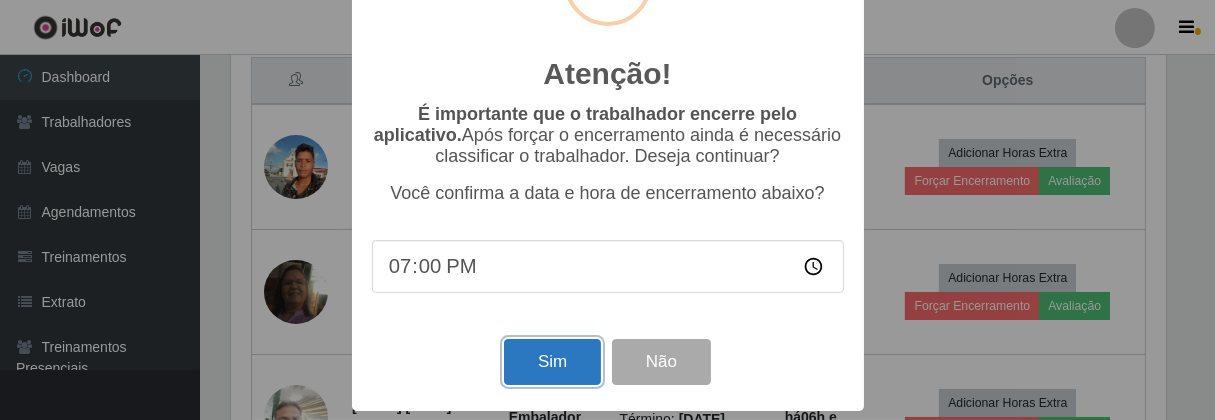 click on "Sim" at bounding box center (552, 362) 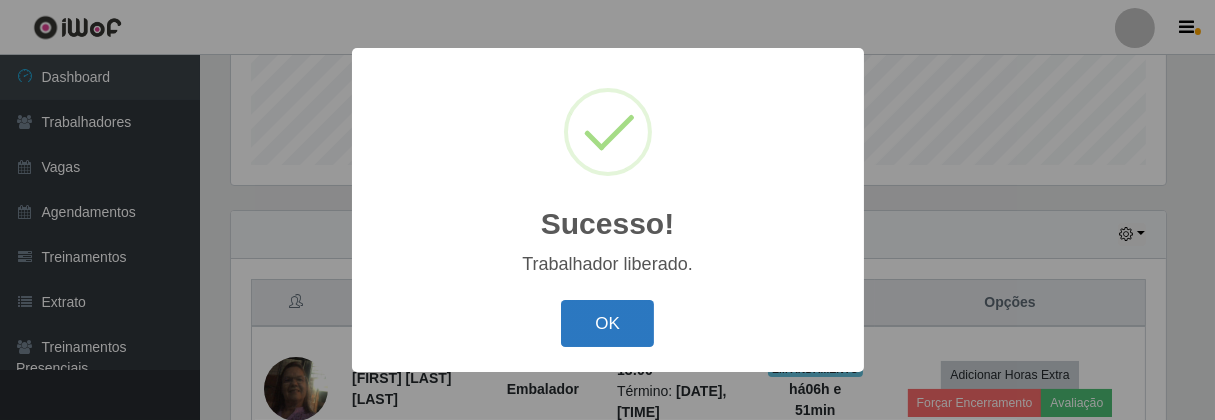 click on "OK" at bounding box center [607, 323] 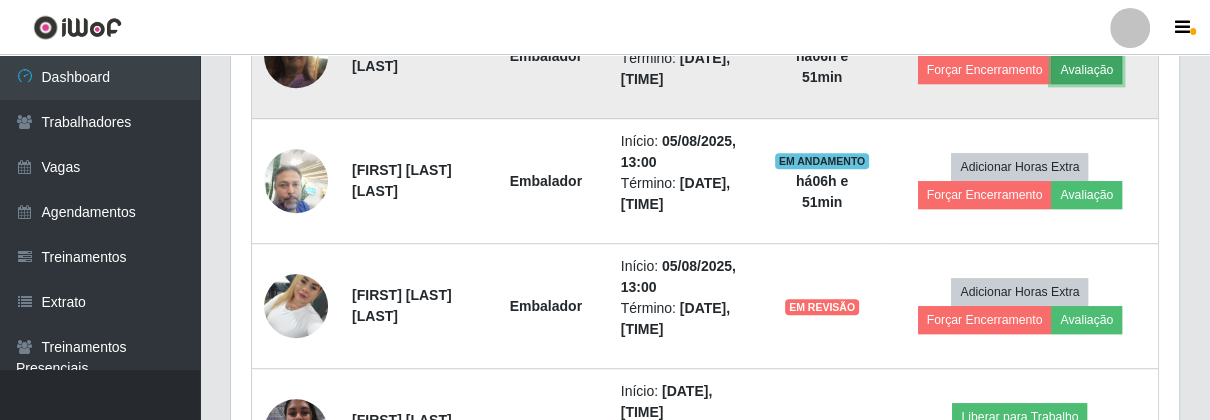 click on "Avaliação" at bounding box center (1086, 70) 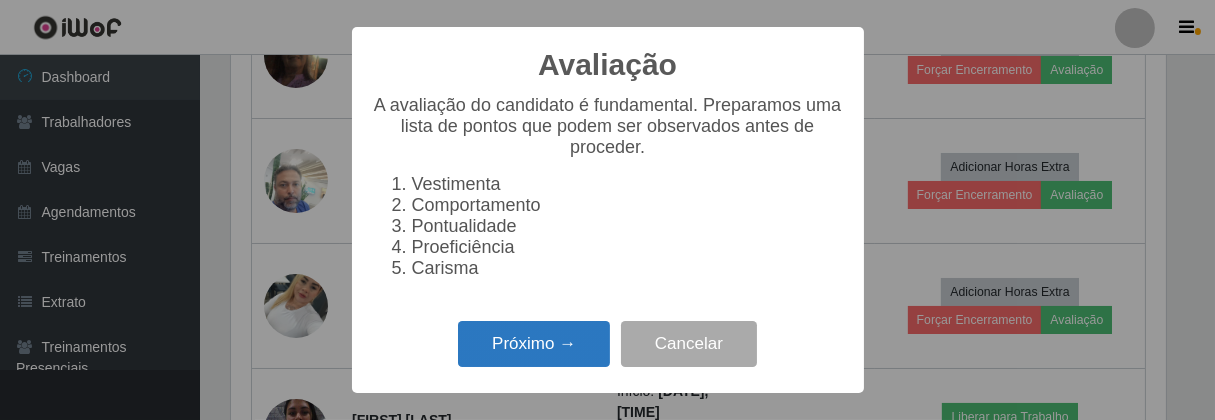 click on "Próximo →" at bounding box center (534, 344) 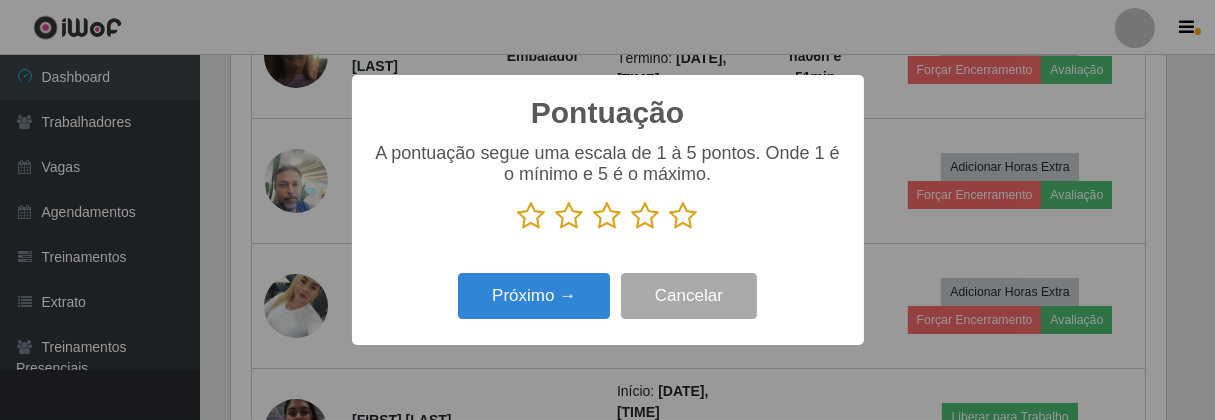 drag, startPoint x: 678, startPoint y: 221, endPoint x: 665, endPoint y: 230, distance: 15.811388 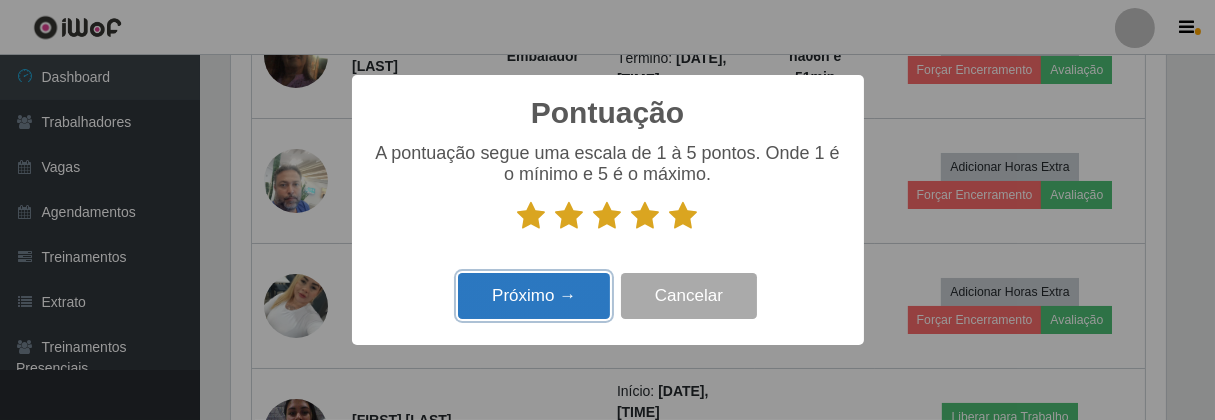 click on "Próximo →" at bounding box center [534, 296] 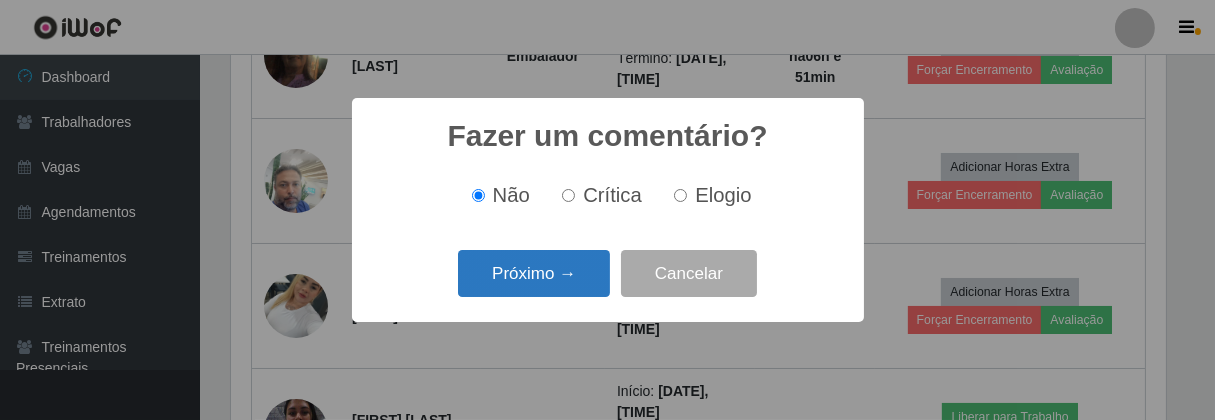 click on "Próximo →" at bounding box center [534, 273] 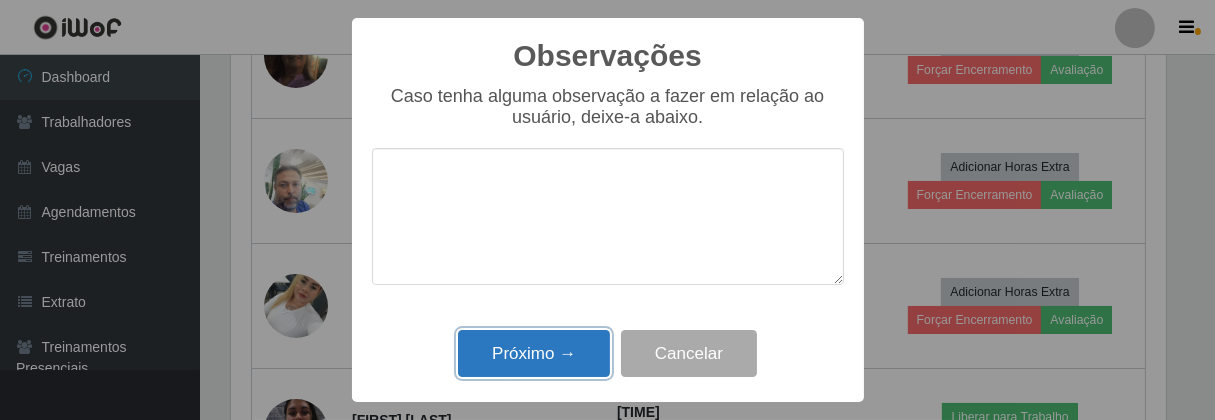 click on "Próximo →" at bounding box center (534, 353) 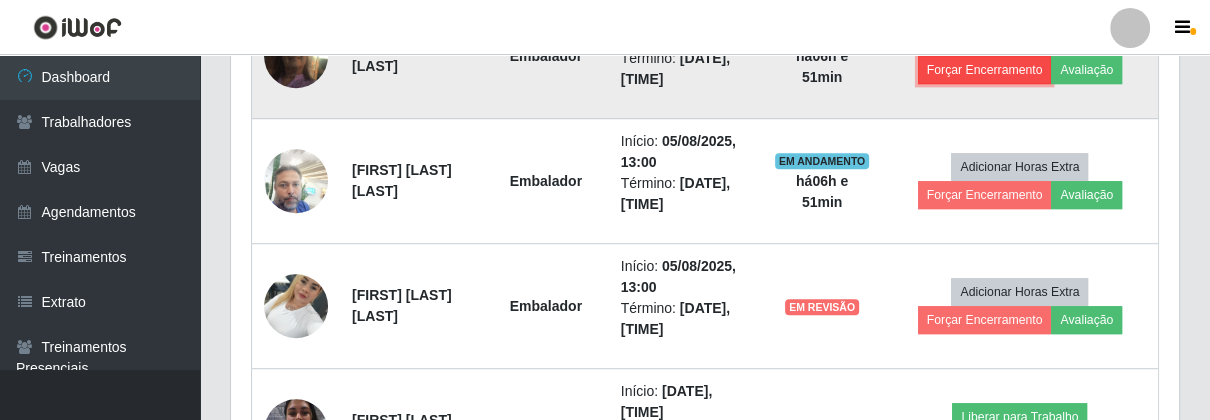 click on "Forçar Encerramento" at bounding box center (985, 70) 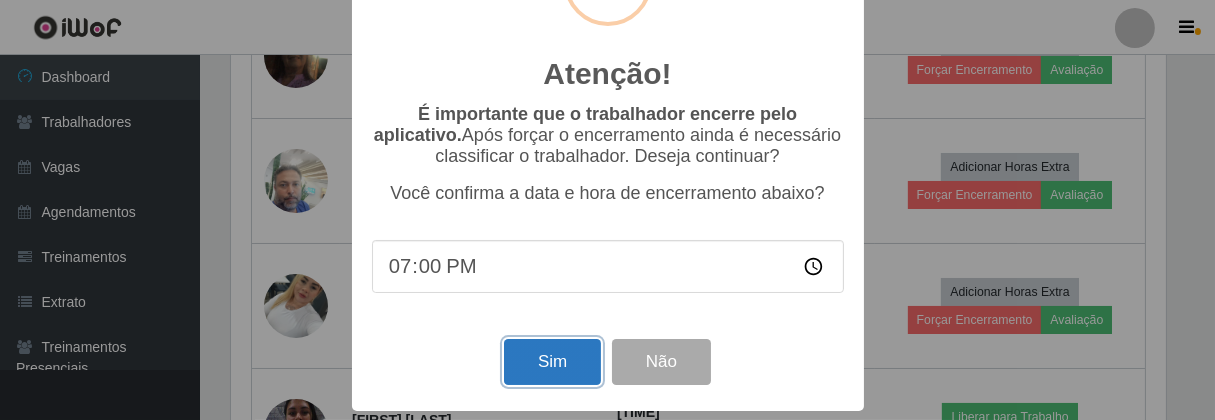 click on "Sim" at bounding box center [552, 362] 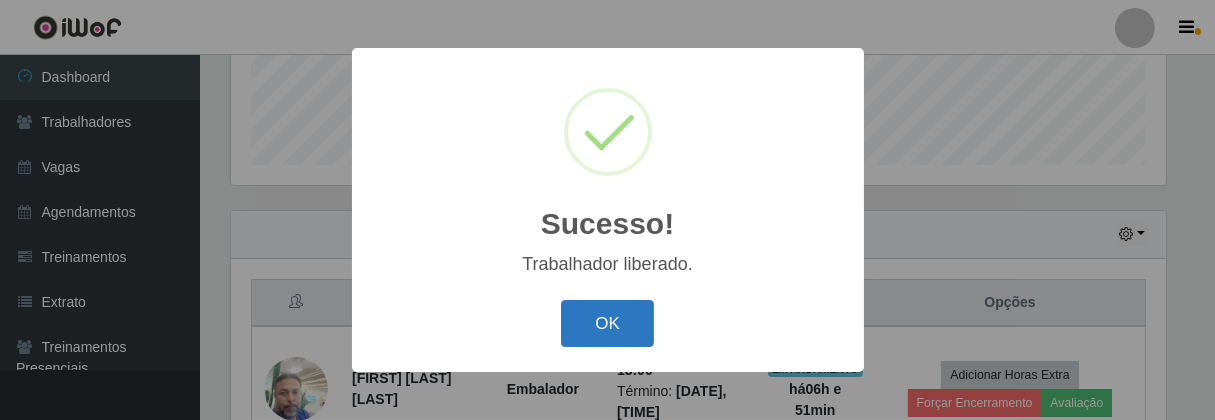 click on "OK" at bounding box center [607, 323] 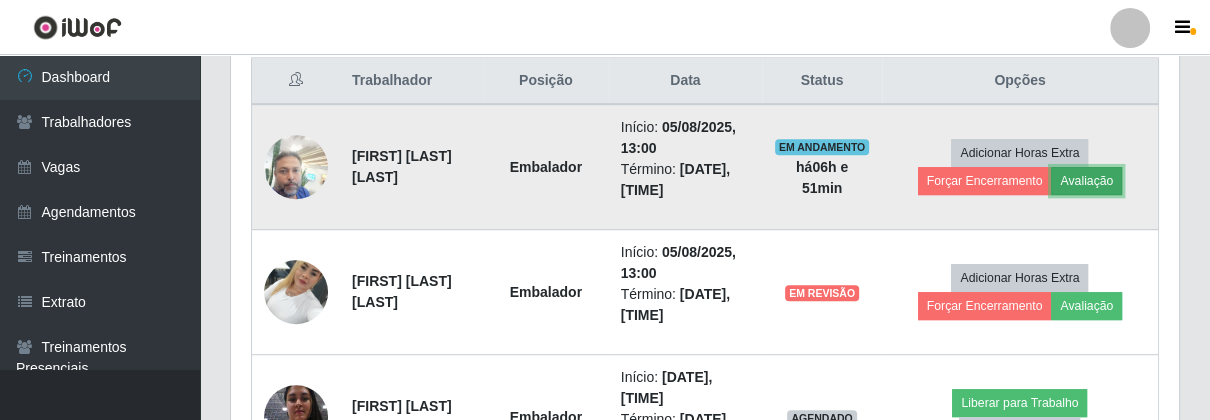 click on "Avaliação" at bounding box center (1086, 181) 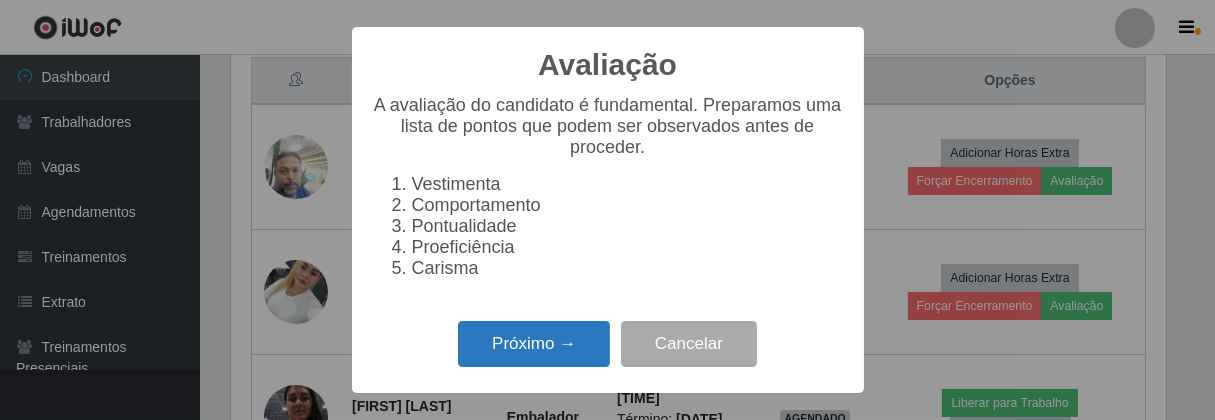 click on "Próximo →" at bounding box center (534, 344) 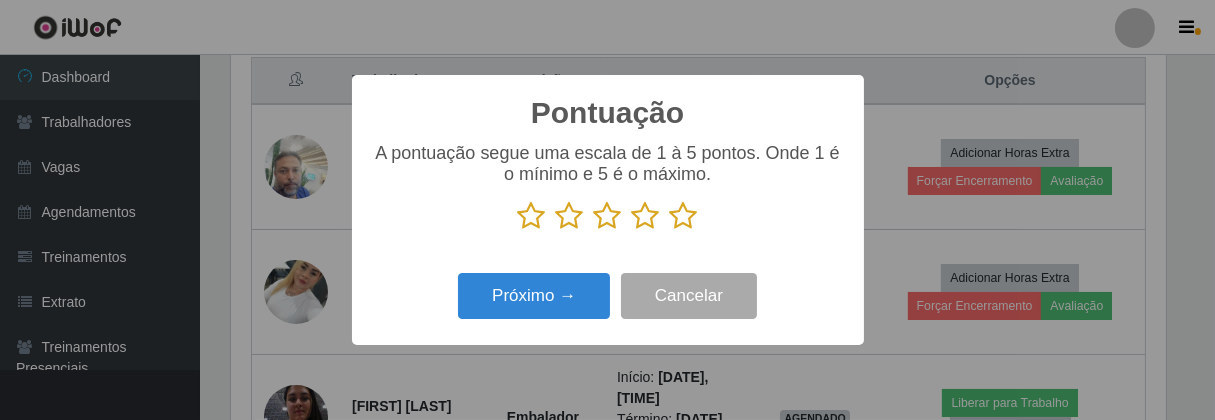 drag, startPoint x: 681, startPoint y: 223, endPoint x: 663, endPoint y: 233, distance: 20.59126 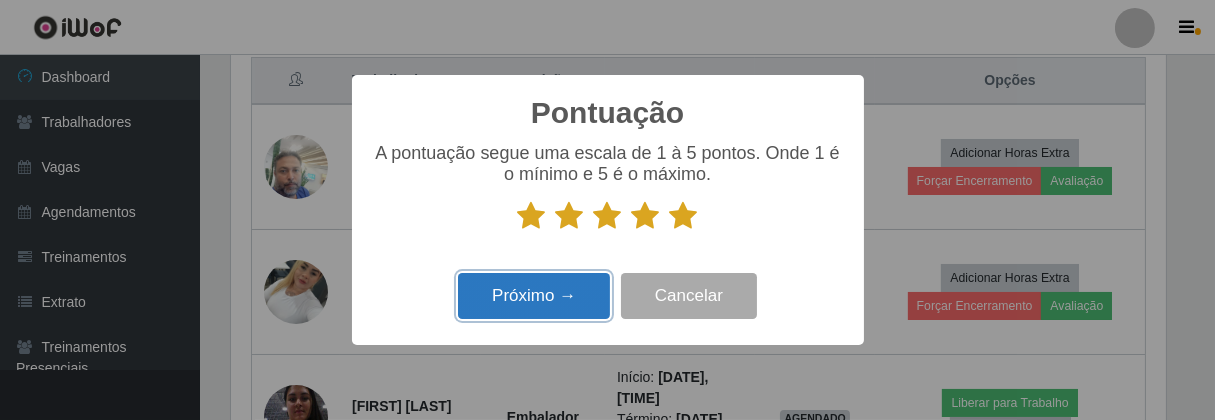 click on "Próximo →" at bounding box center [534, 296] 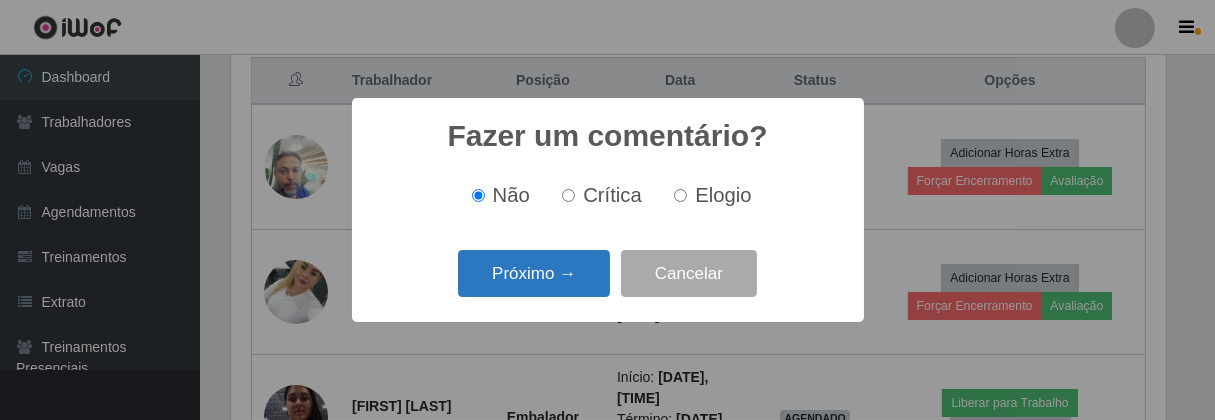 click on "Próximo →" at bounding box center (534, 273) 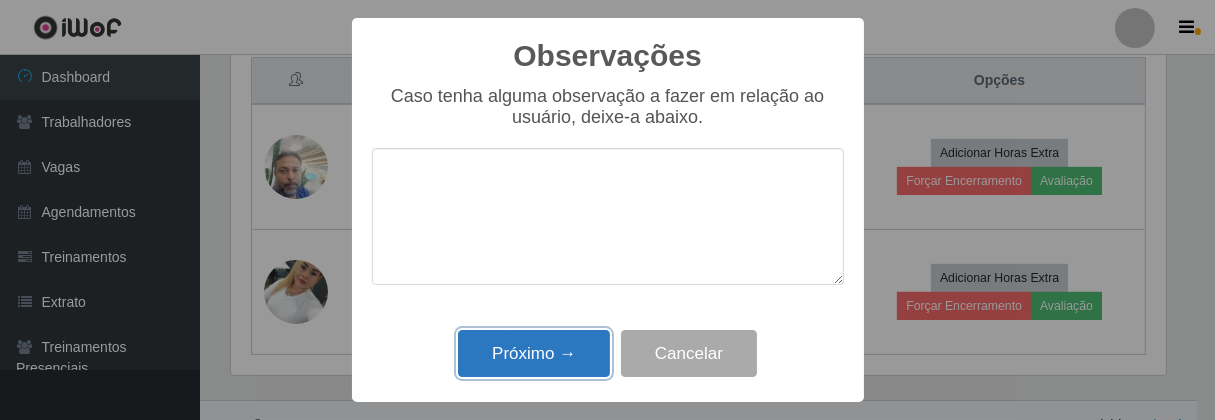 click on "Próximo →" at bounding box center (534, 353) 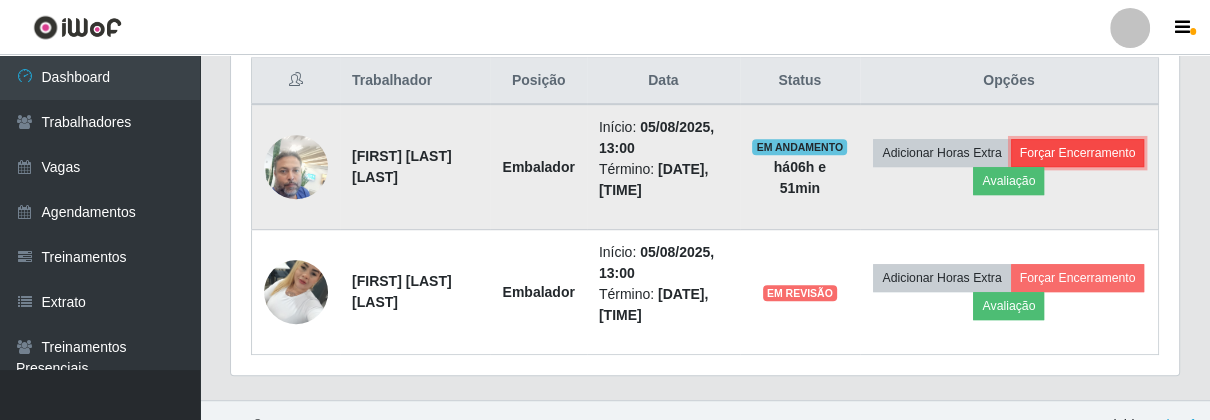 click on "Forçar Encerramento" at bounding box center (1078, 153) 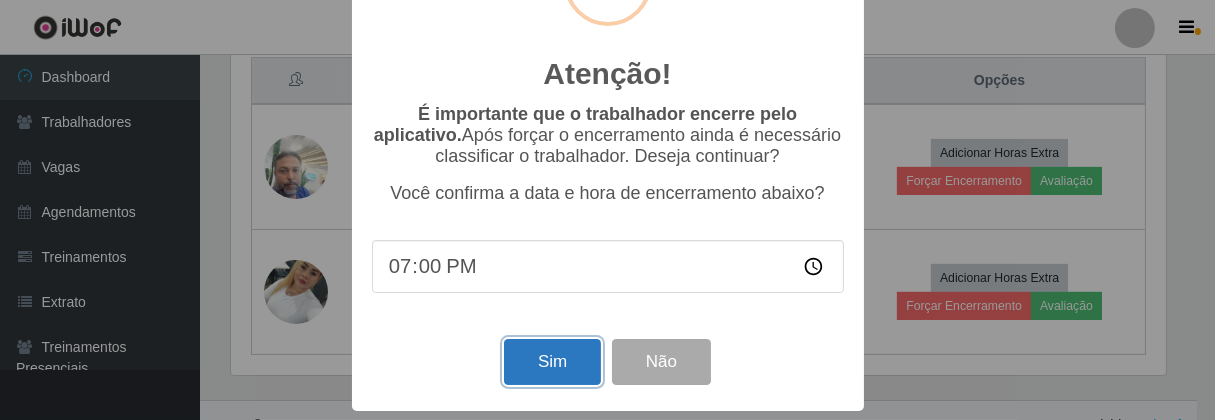 click on "Sim" at bounding box center (552, 362) 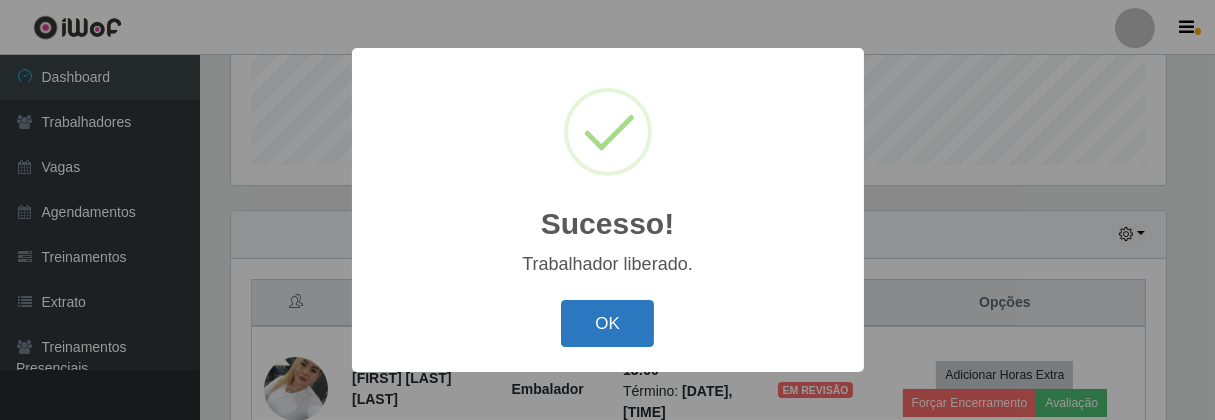click on "OK" at bounding box center [607, 323] 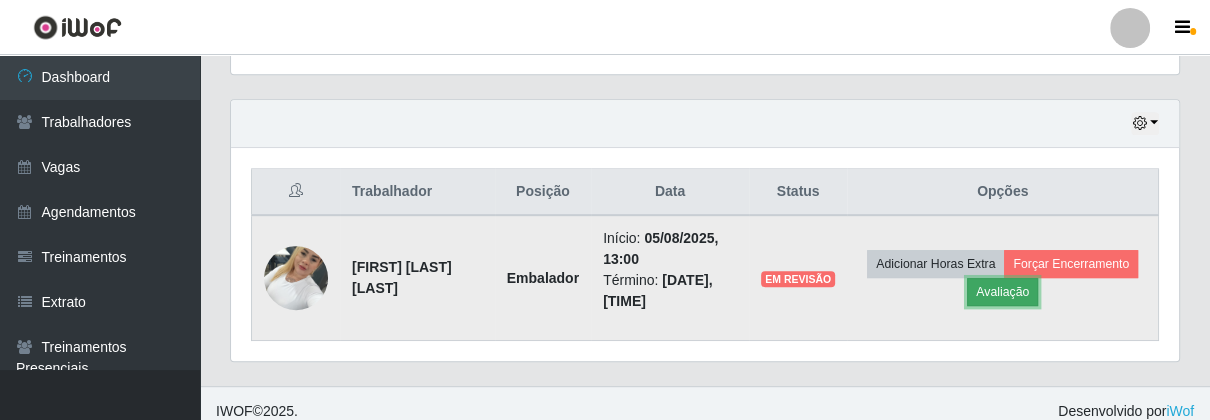 click on "Avaliação" at bounding box center [1002, 292] 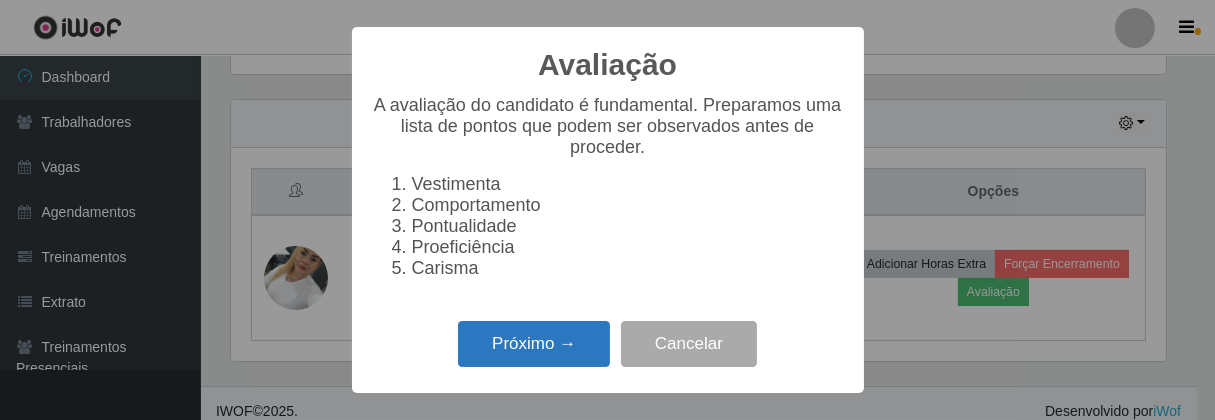 click on "Próximo →" at bounding box center [534, 344] 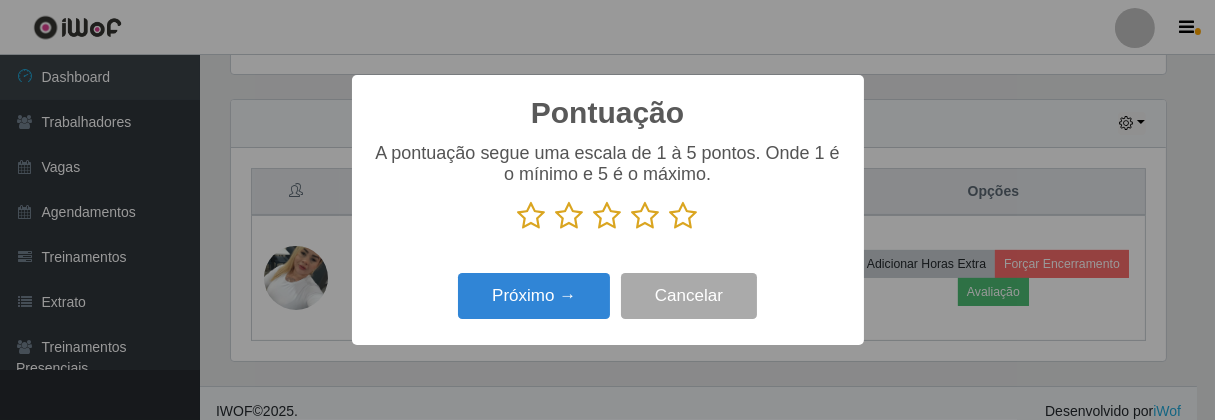 drag, startPoint x: 685, startPoint y: 226, endPoint x: 651, endPoint y: 246, distance: 39.446167 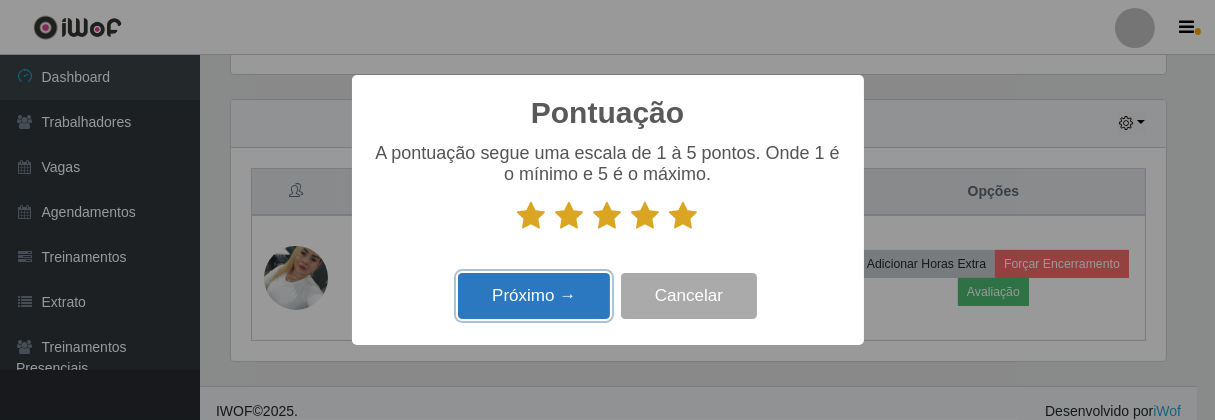 click on "Próximo →" at bounding box center (534, 296) 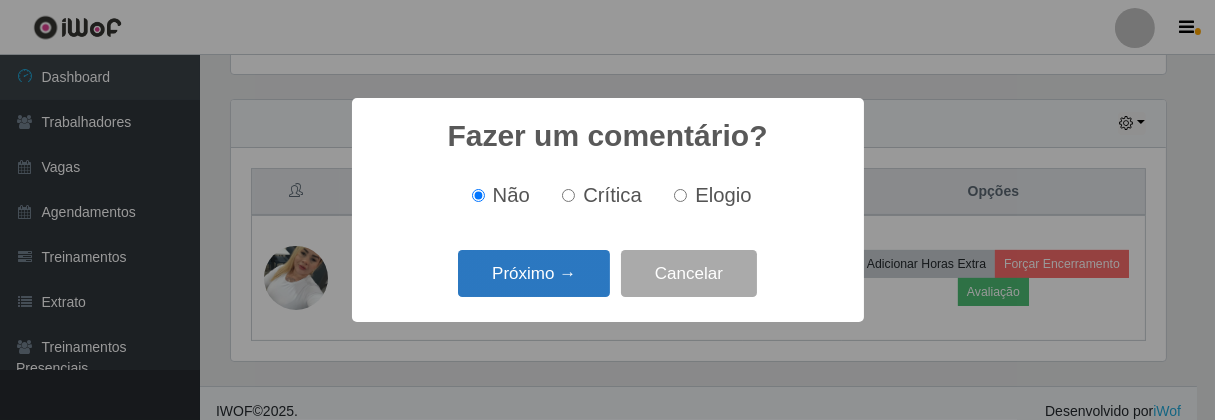click on "Próximo →" at bounding box center [534, 273] 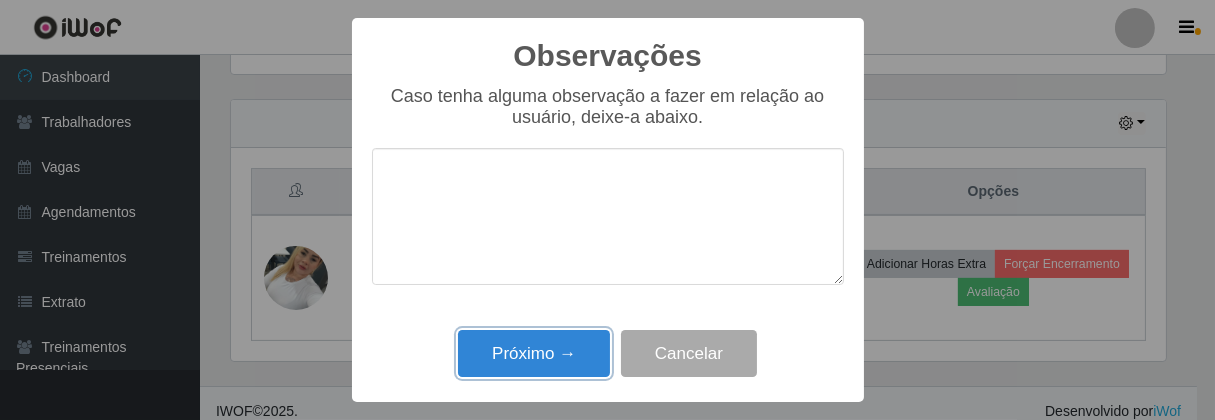 drag, startPoint x: 571, startPoint y: 347, endPoint x: 624, endPoint y: 324, distance: 57.77543 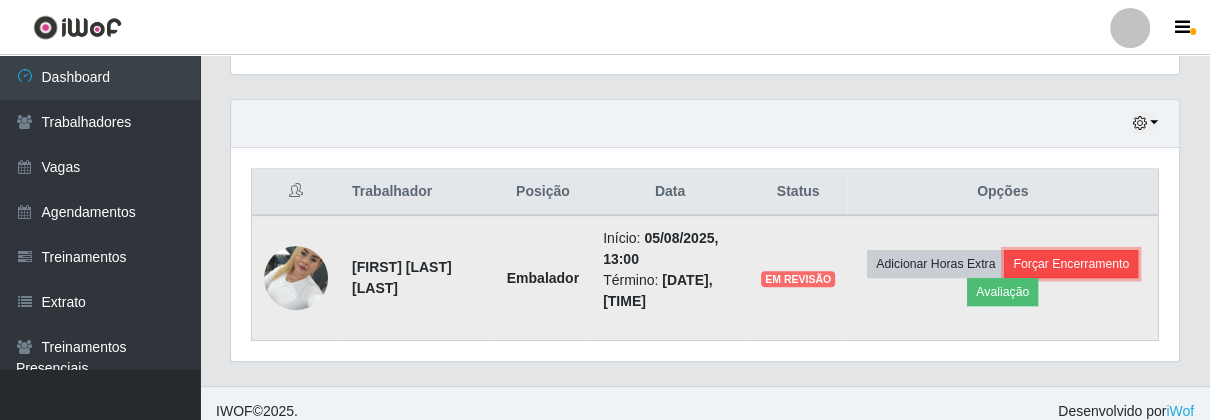 click on "Forçar Encerramento" at bounding box center [1071, 264] 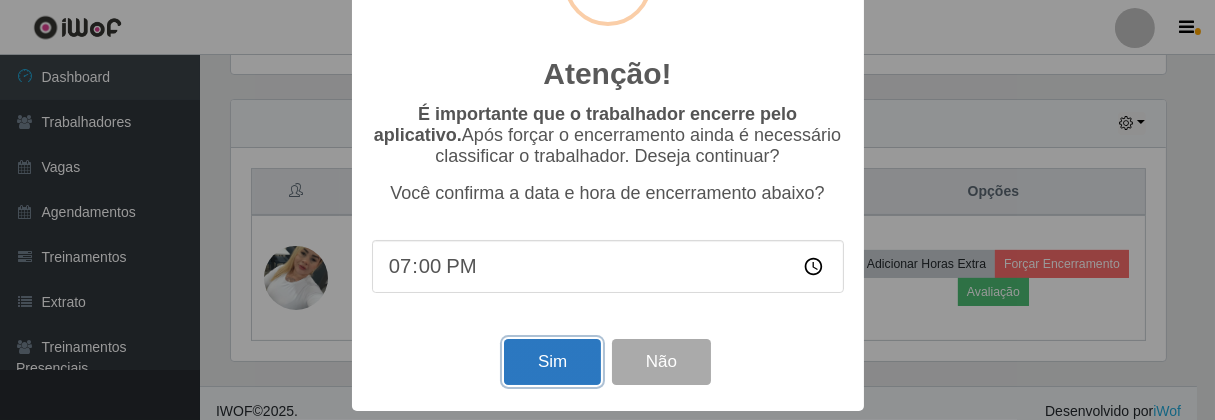 click on "Sim" at bounding box center (552, 362) 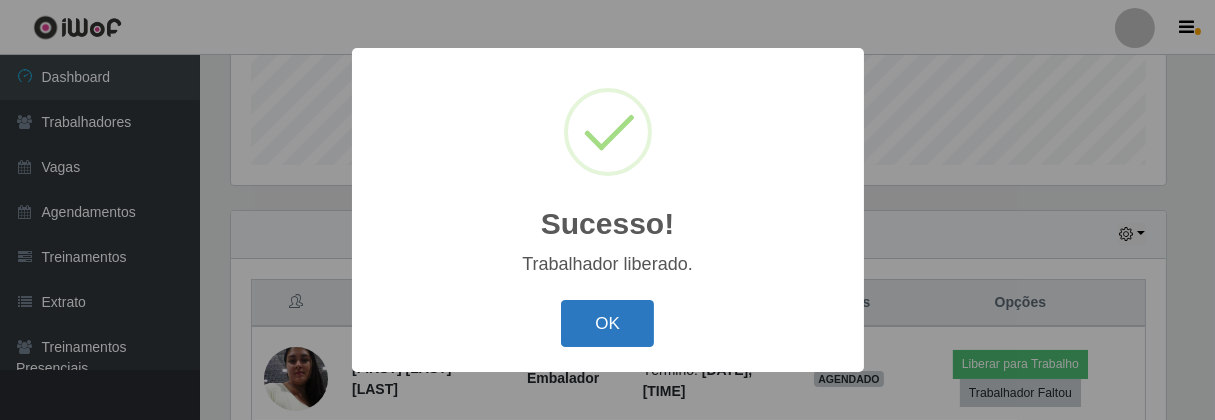 click on "OK" at bounding box center (607, 323) 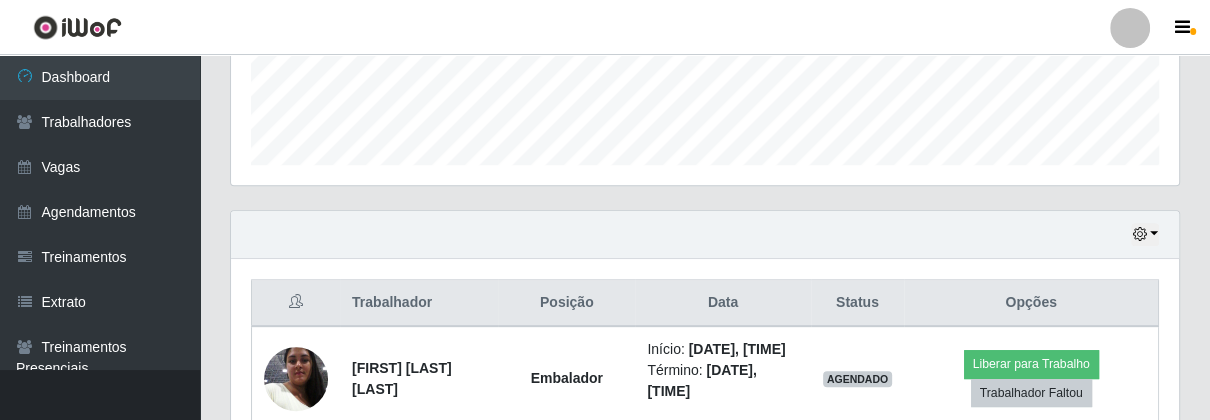 scroll, scrollTop: 632, scrollLeft: 0, axis: vertical 